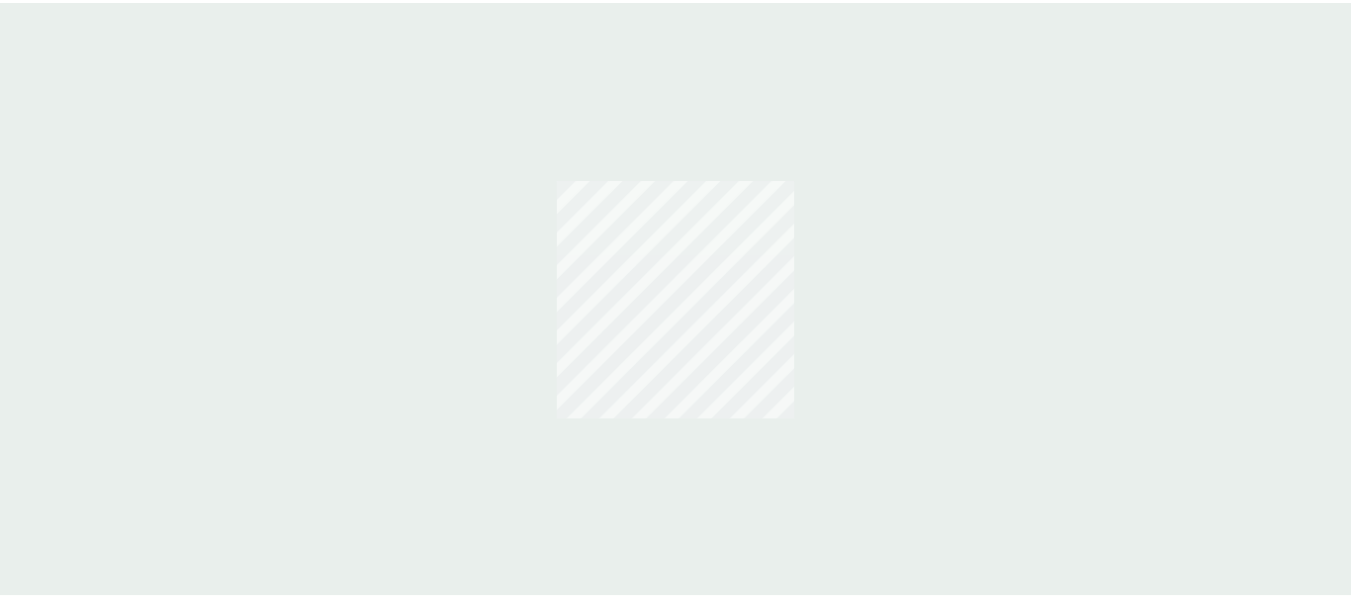 scroll, scrollTop: 0, scrollLeft: 0, axis: both 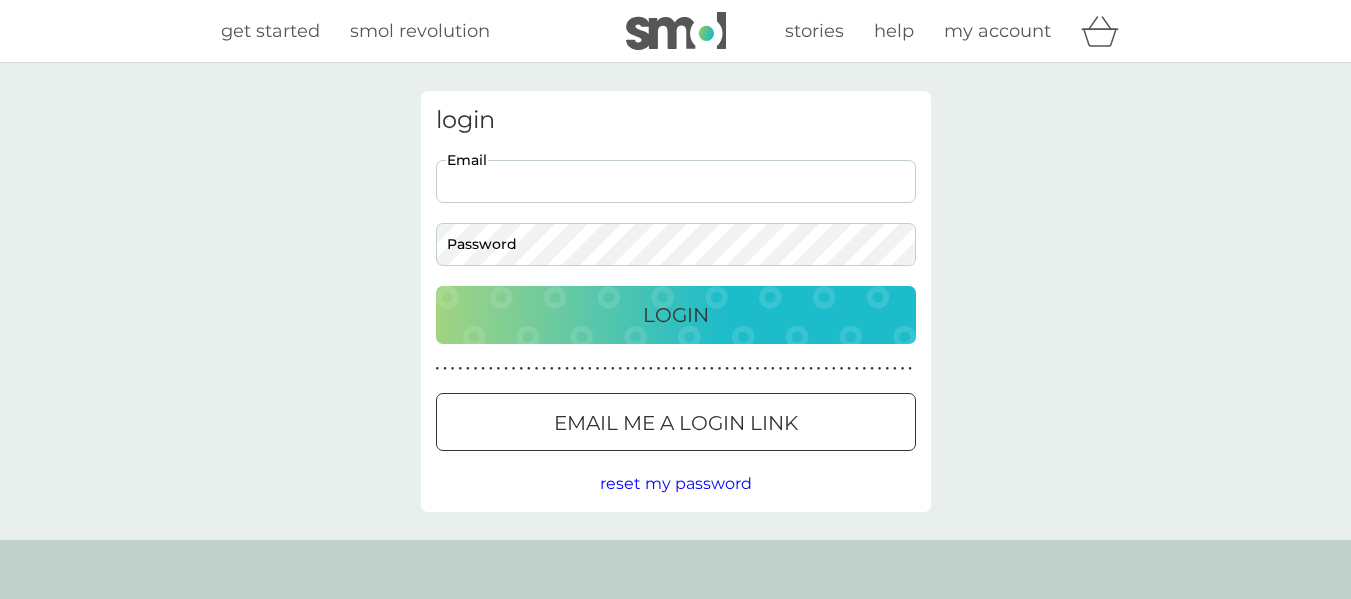 click on "Email" at bounding box center (676, 181) 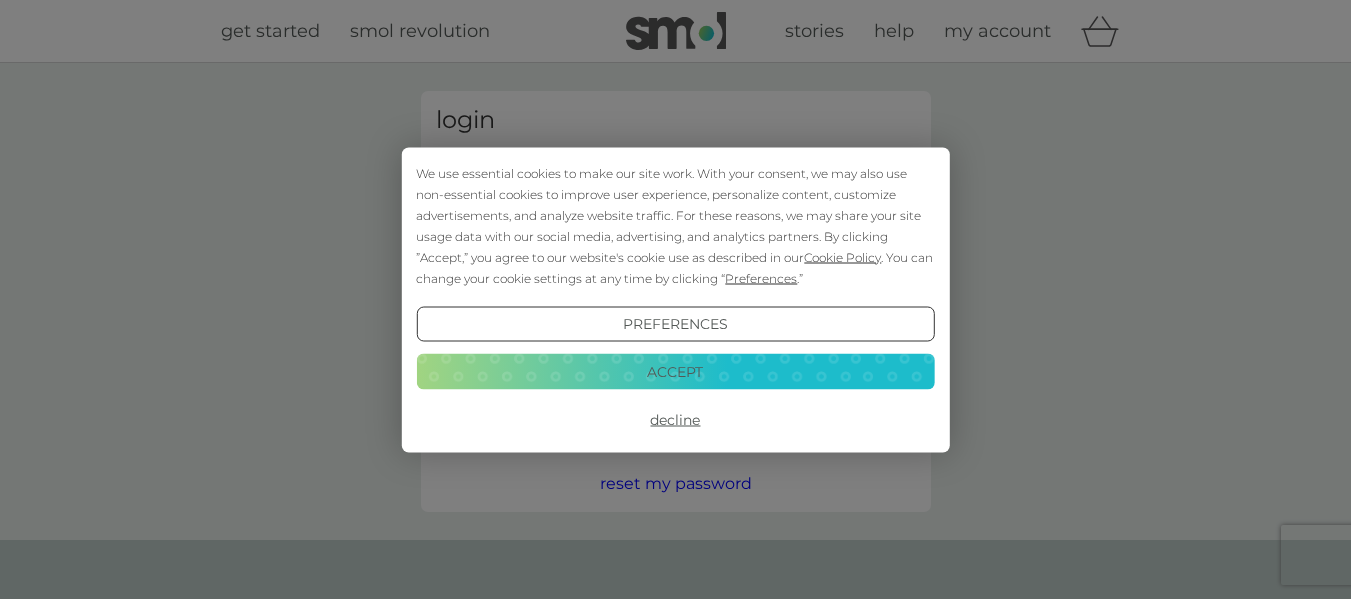 scroll, scrollTop: 0, scrollLeft: 0, axis: both 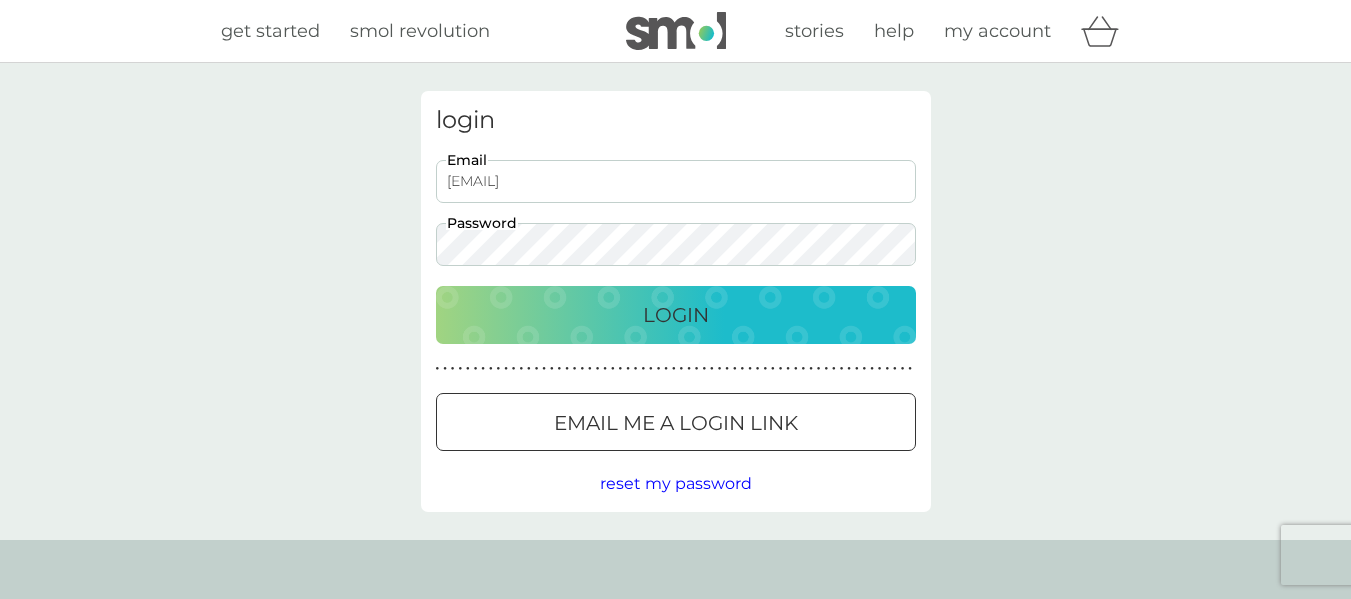 click on "Login" at bounding box center [676, 315] 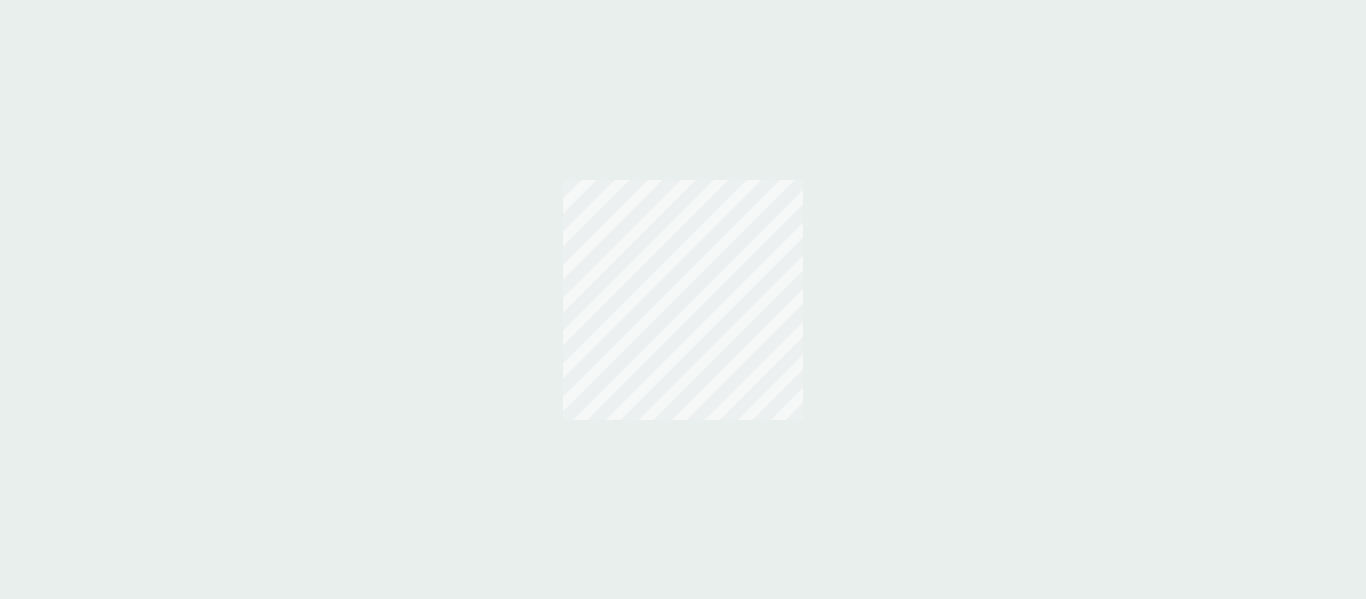 scroll, scrollTop: 0, scrollLeft: 0, axis: both 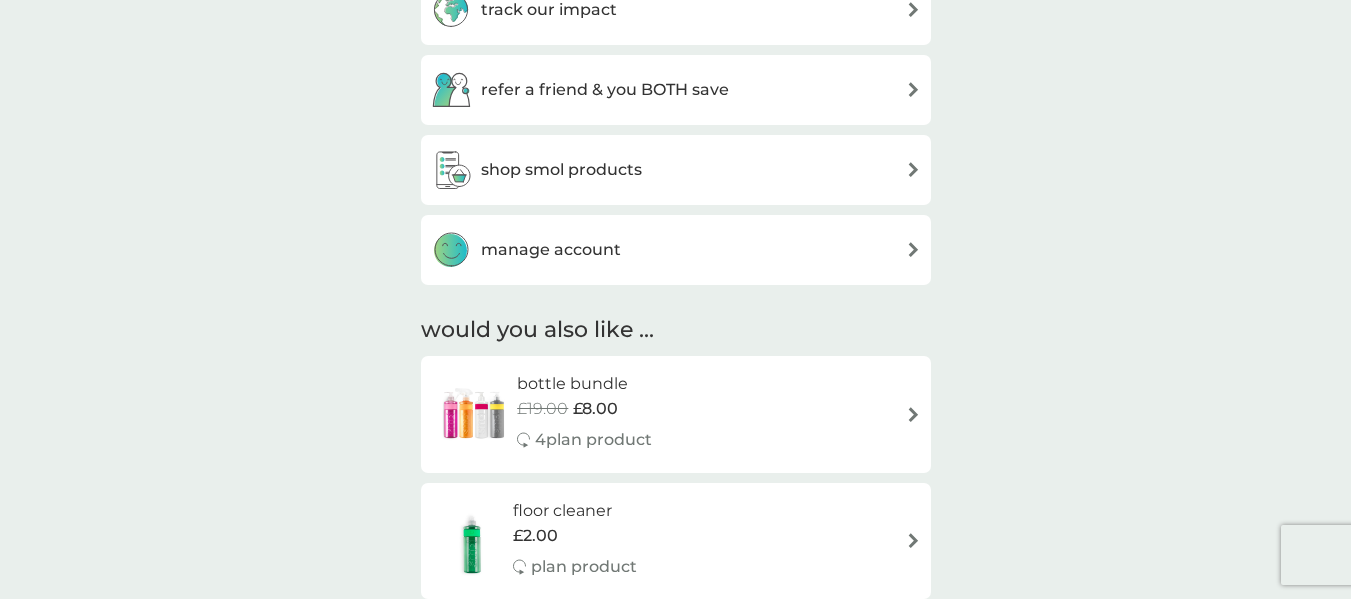 click on "manage account" at bounding box center [551, 250] 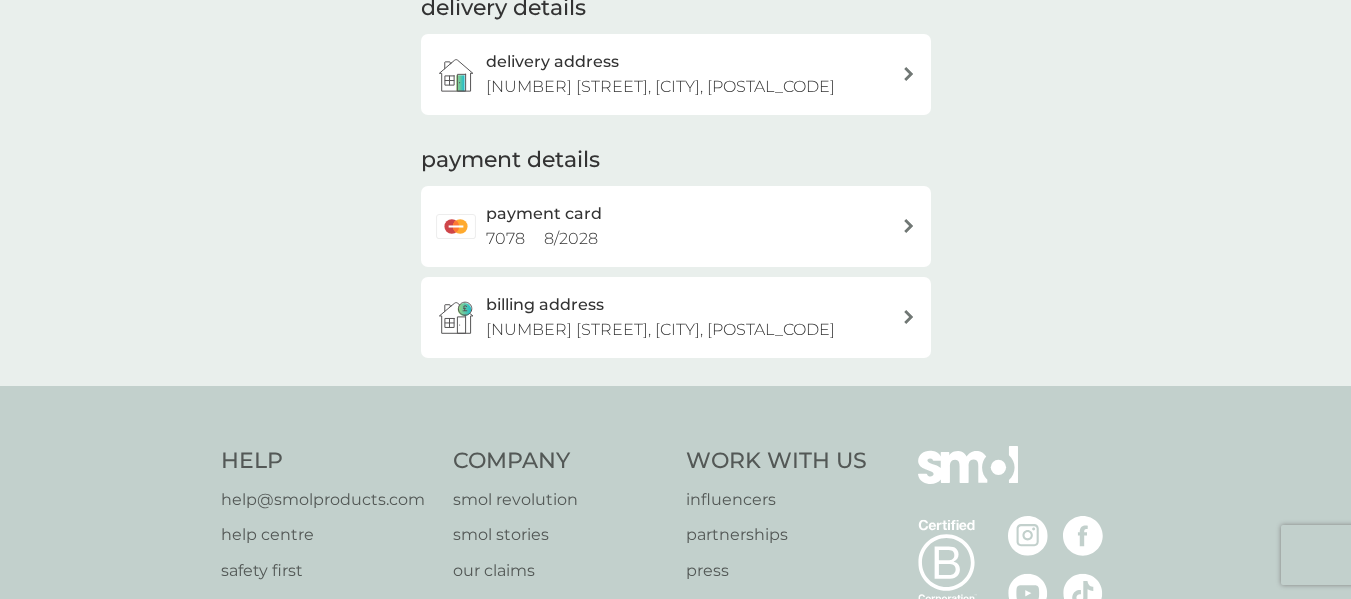 scroll, scrollTop: 310, scrollLeft: 0, axis: vertical 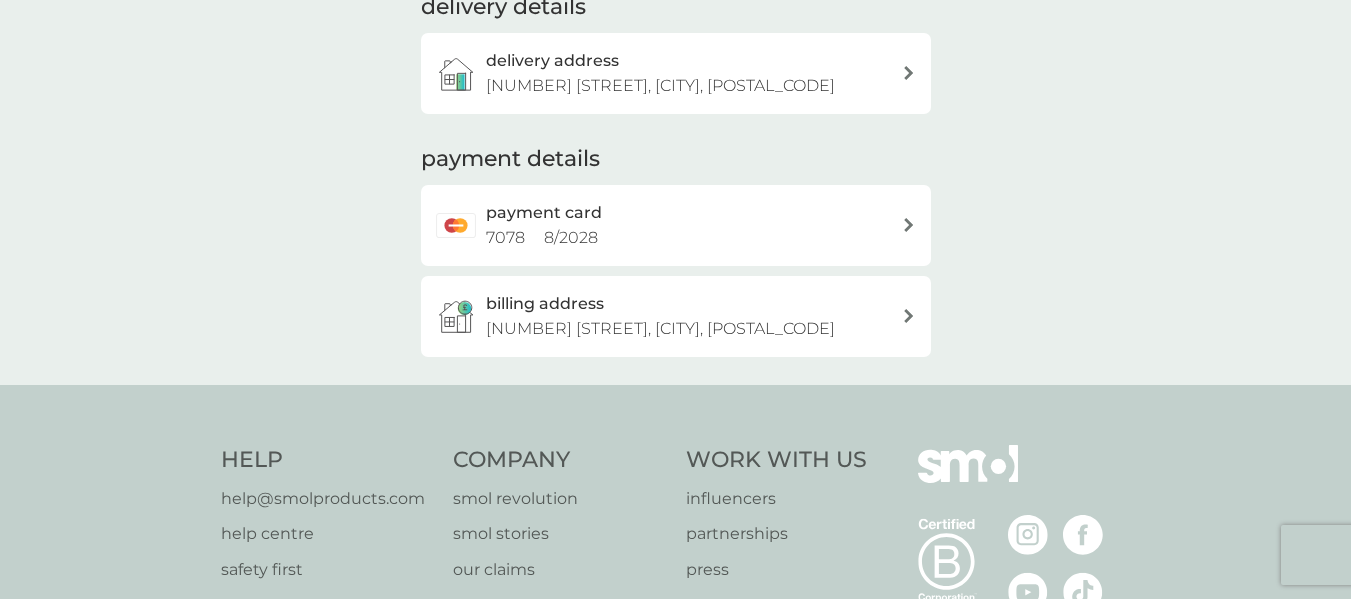 click on "[MONTH] / [YEAR]" at bounding box center (571, 237) 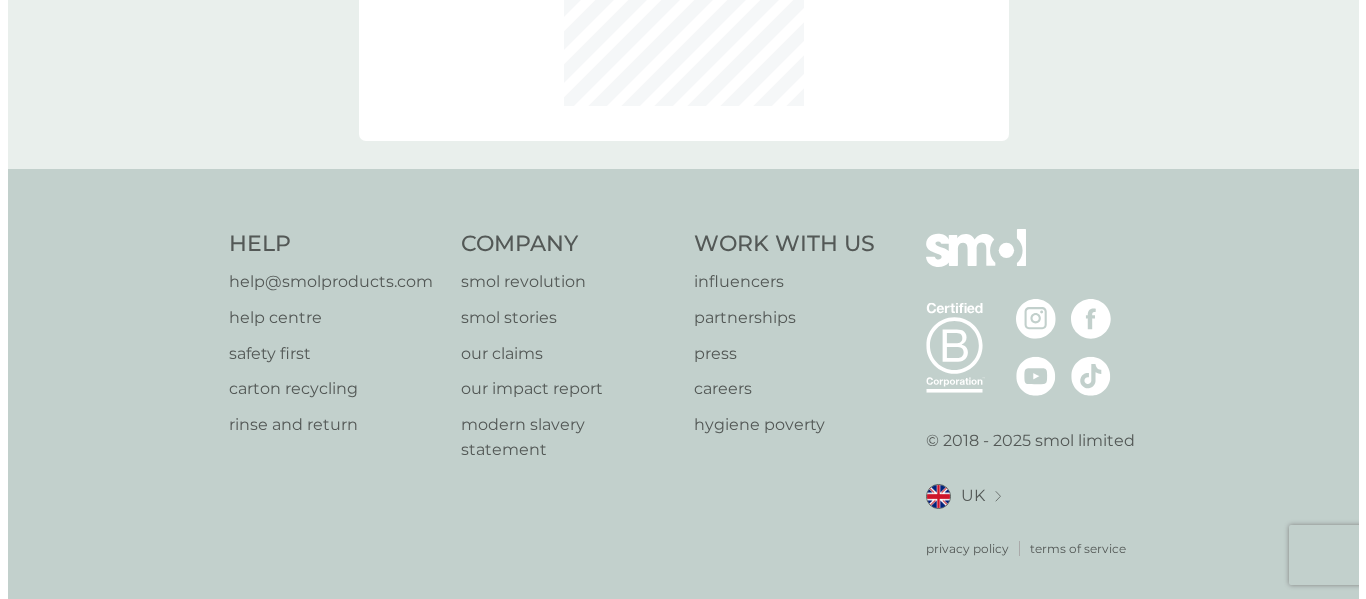 scroll, scrollTop: 0, scrollLeft: 0, axis: both 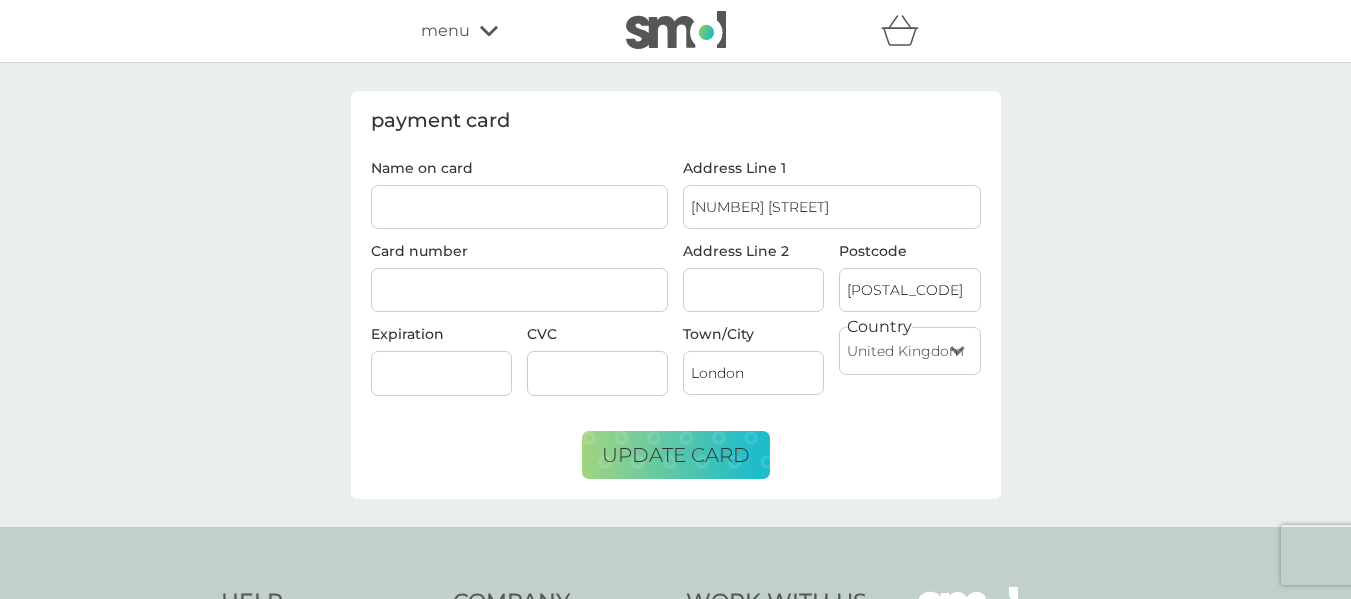 click on "Name on card" at bounding box center (520, 207) 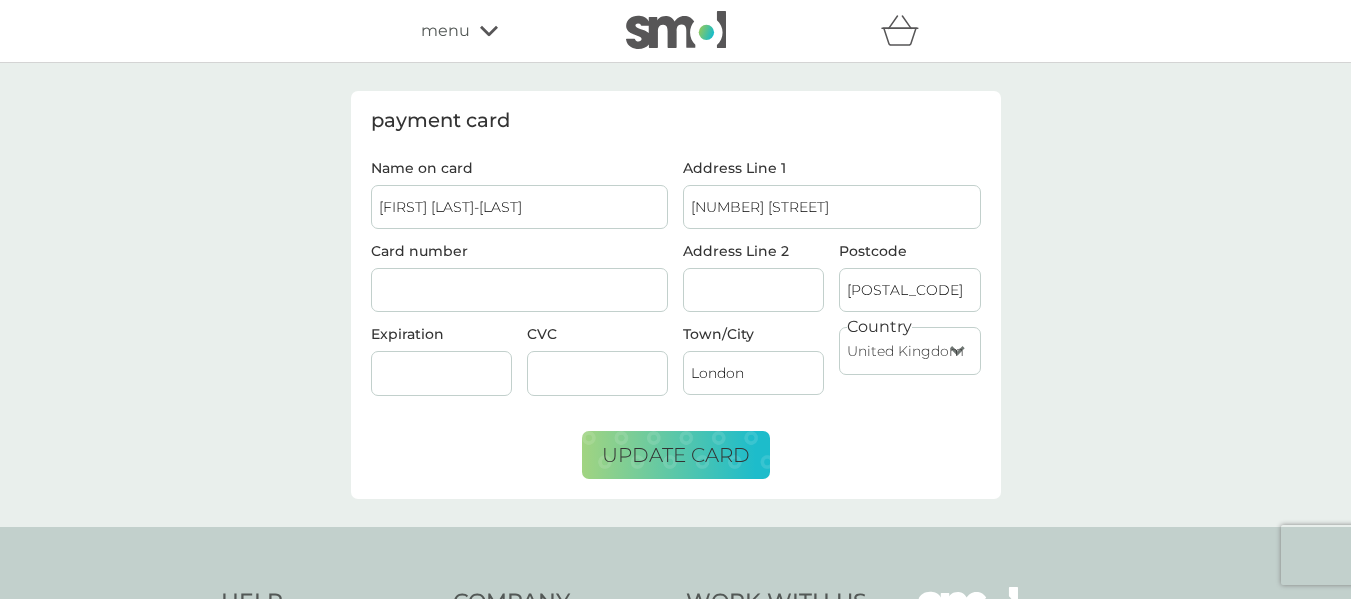click on "[FIRST] [LAST]-[LAST]" at bounding box center (520, 207) 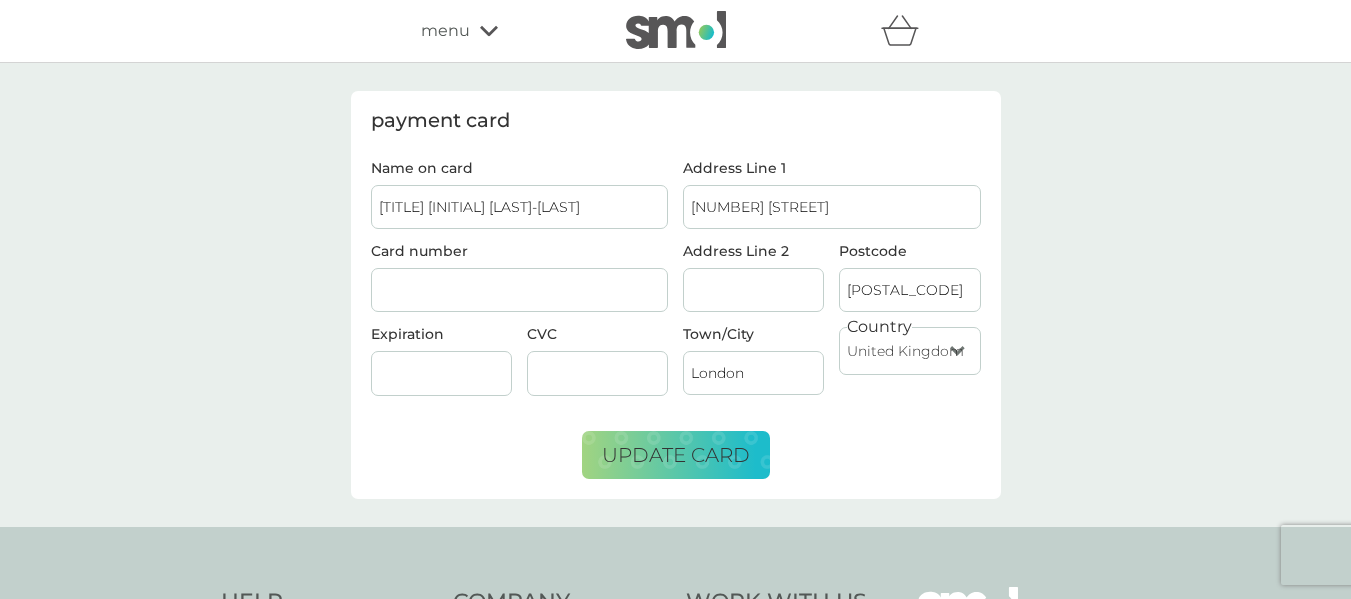 type on "[TITLE] [INITIAL] [LAST]-[LAST]" 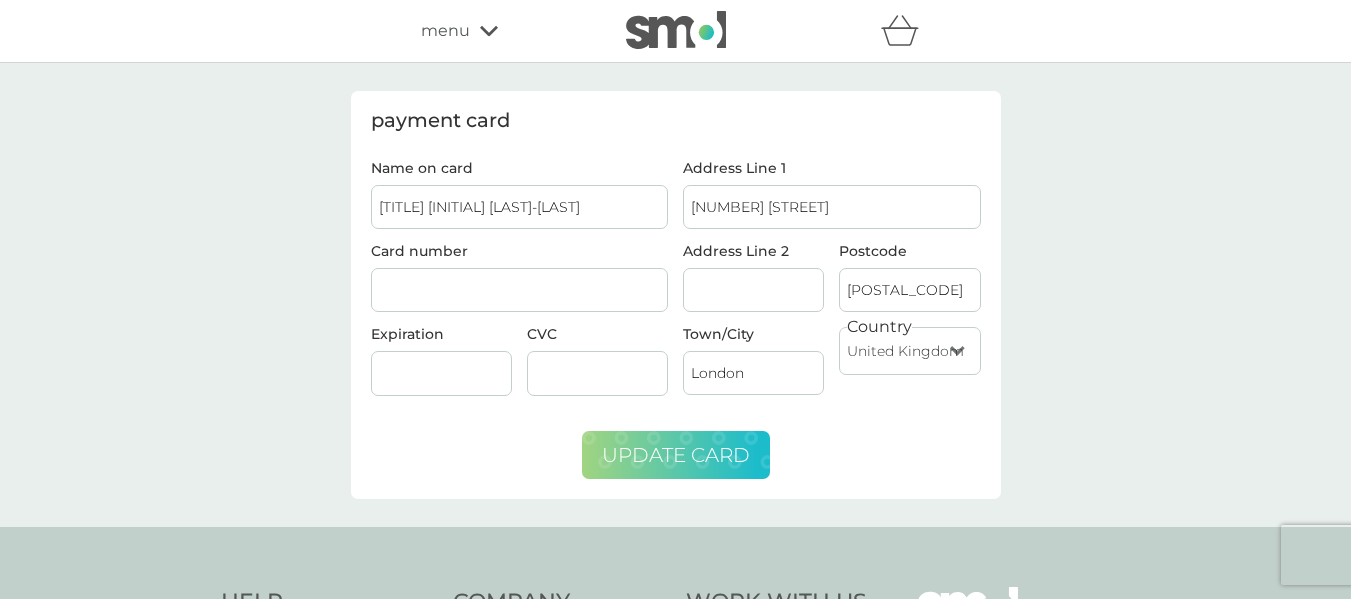 click on "update card" at bounding box center (676, 455) 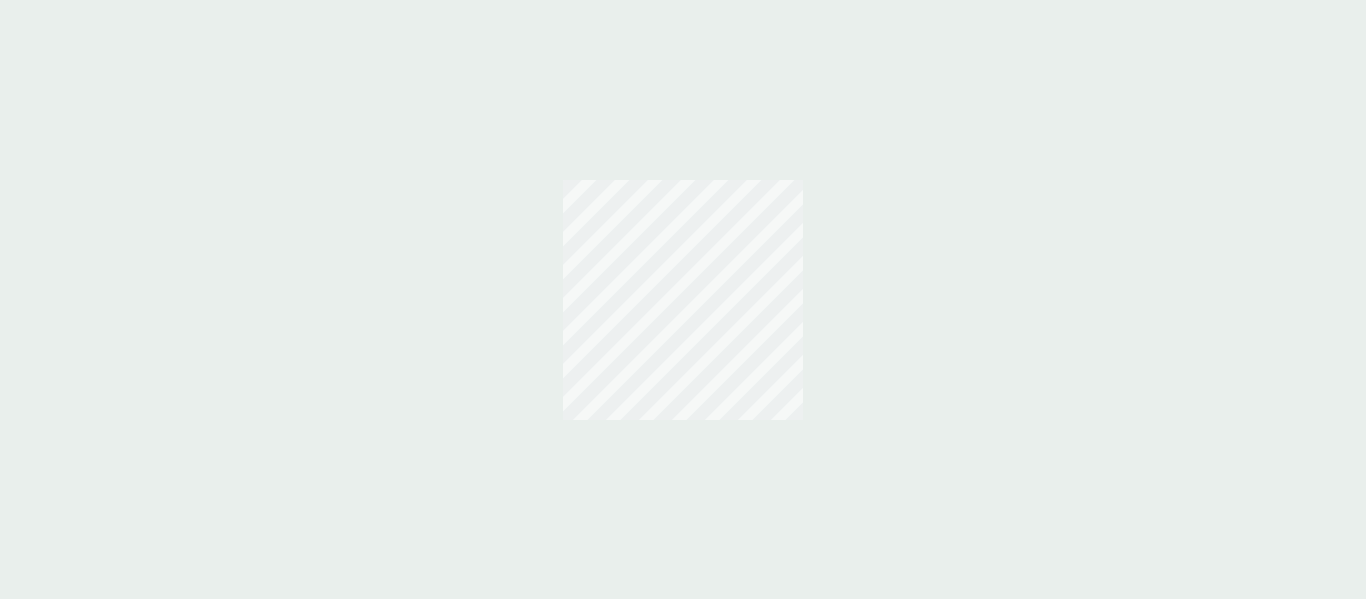 scroll, scrollTop: 0, scrollLeft: 0, axis: both 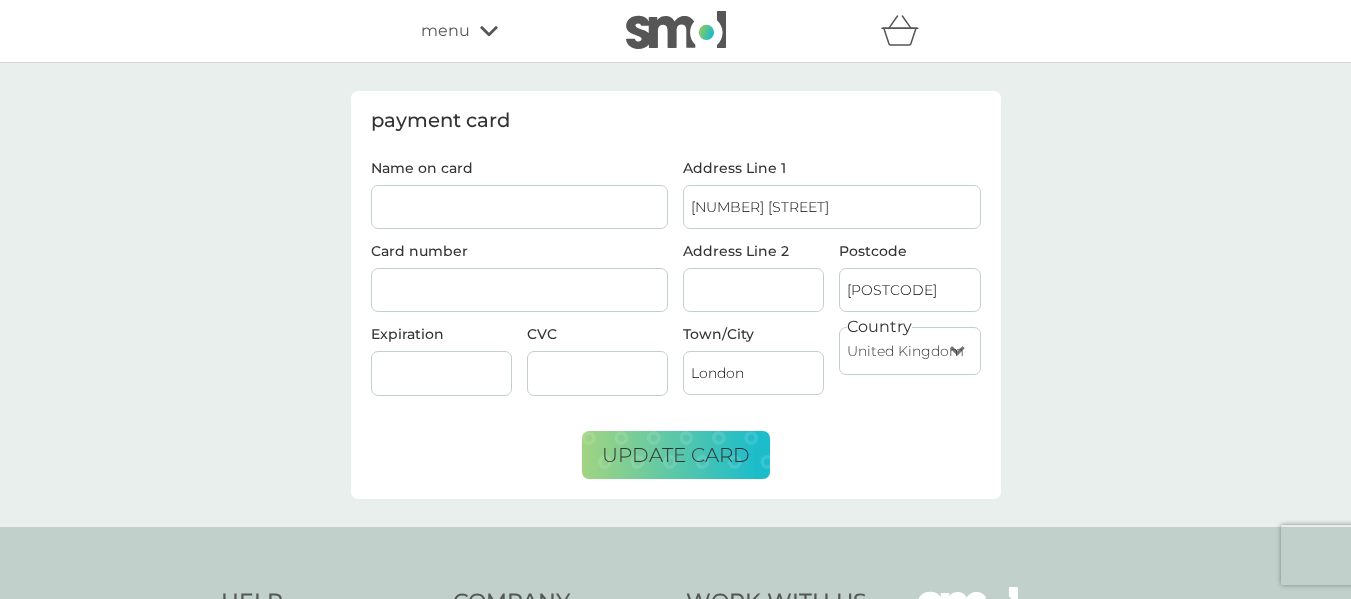 click on "Name on card" at bounding box center (520, 207) 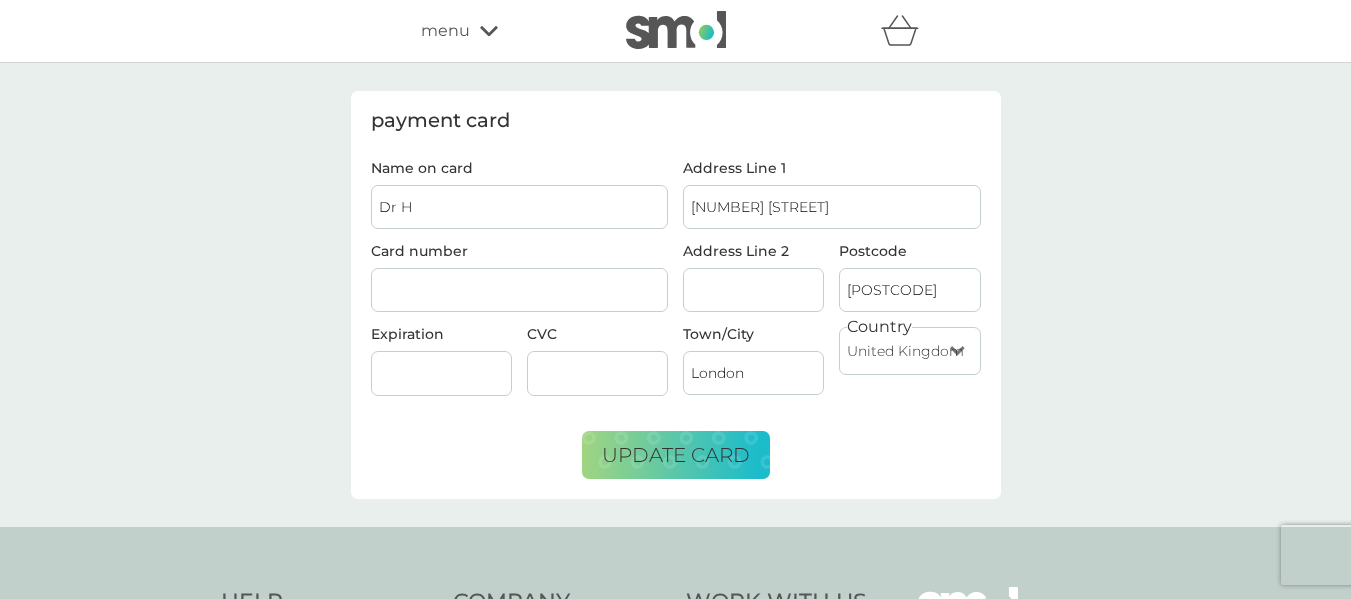 type on "[TITLE] [LAST] [LAST]" 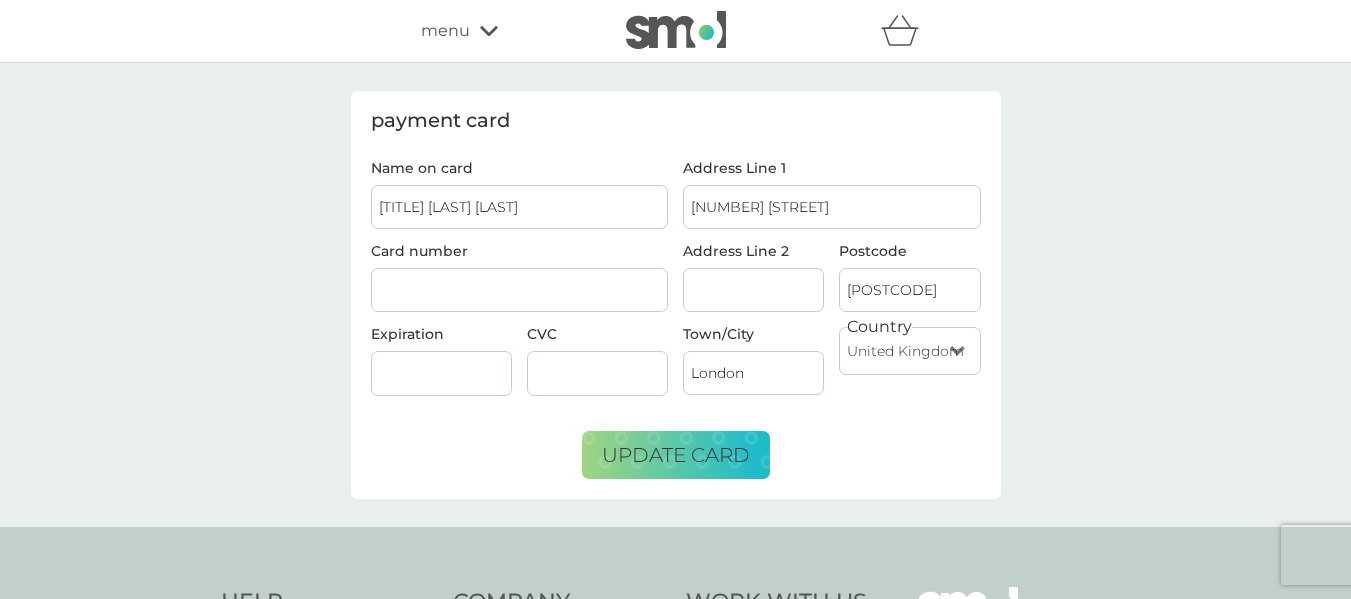 click at bounding box center (441, 373) 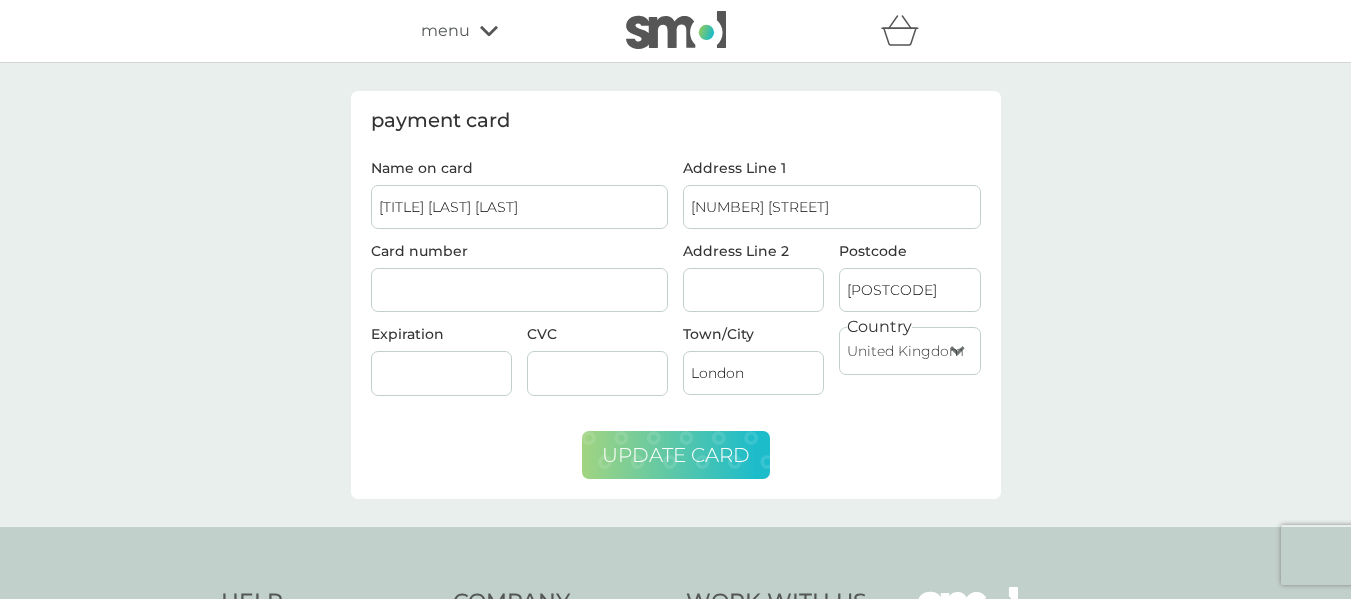 click on "update card" at bounding box center [676, 455] 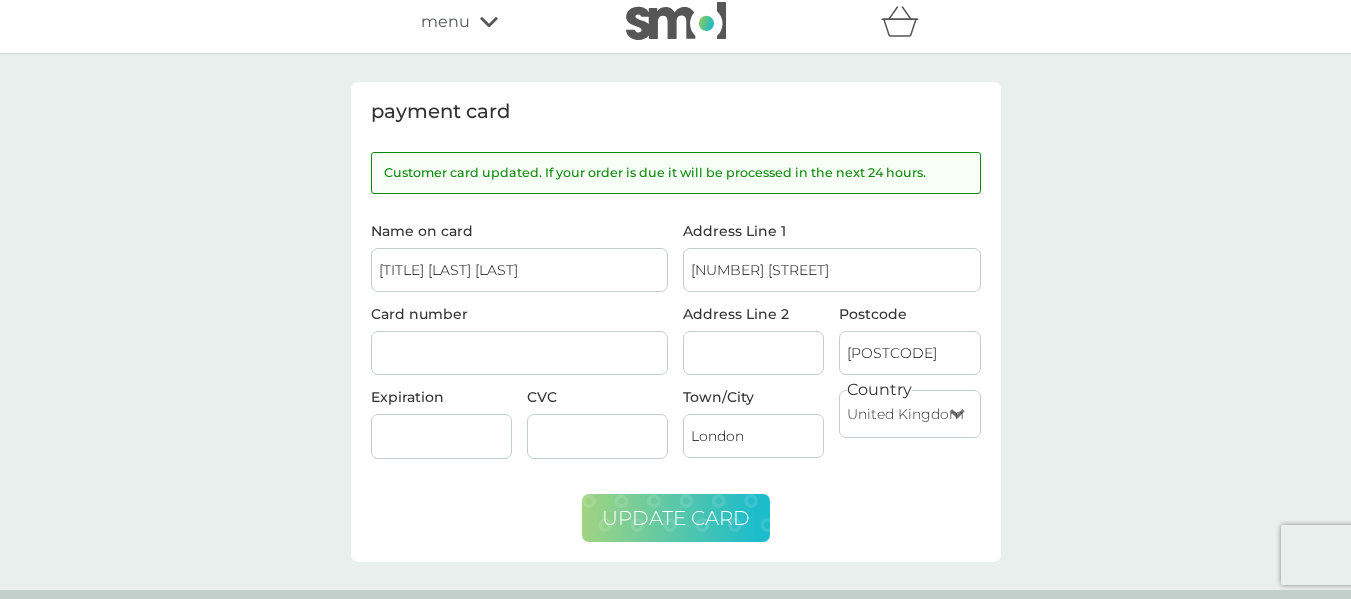 scroll, scrollTop: 10, scrollLeft: 0, axis: vertical 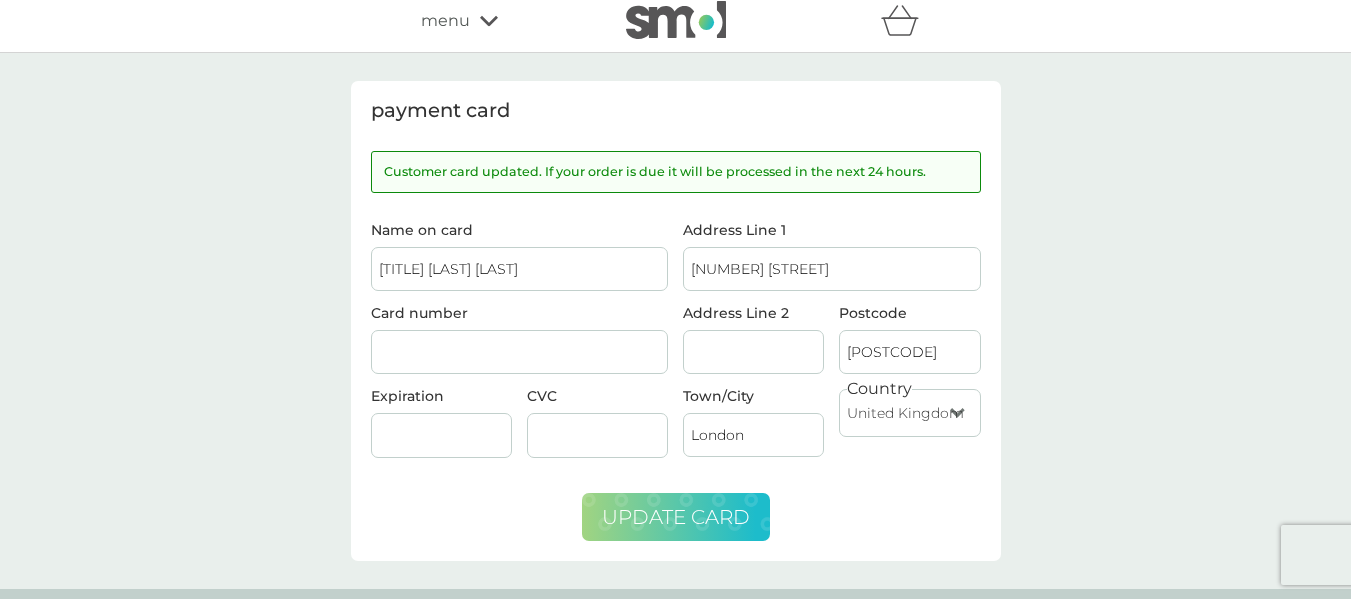 click on "menu" at bounding box center [445, 21] 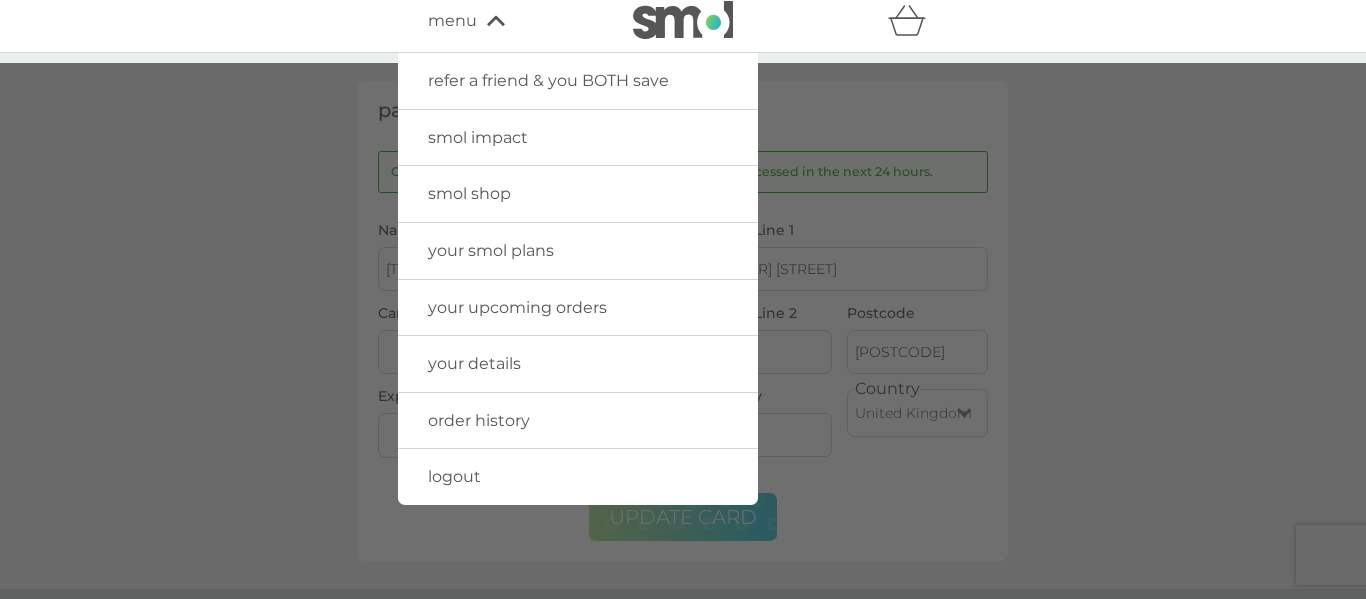 click at bounding box center [683, 362] 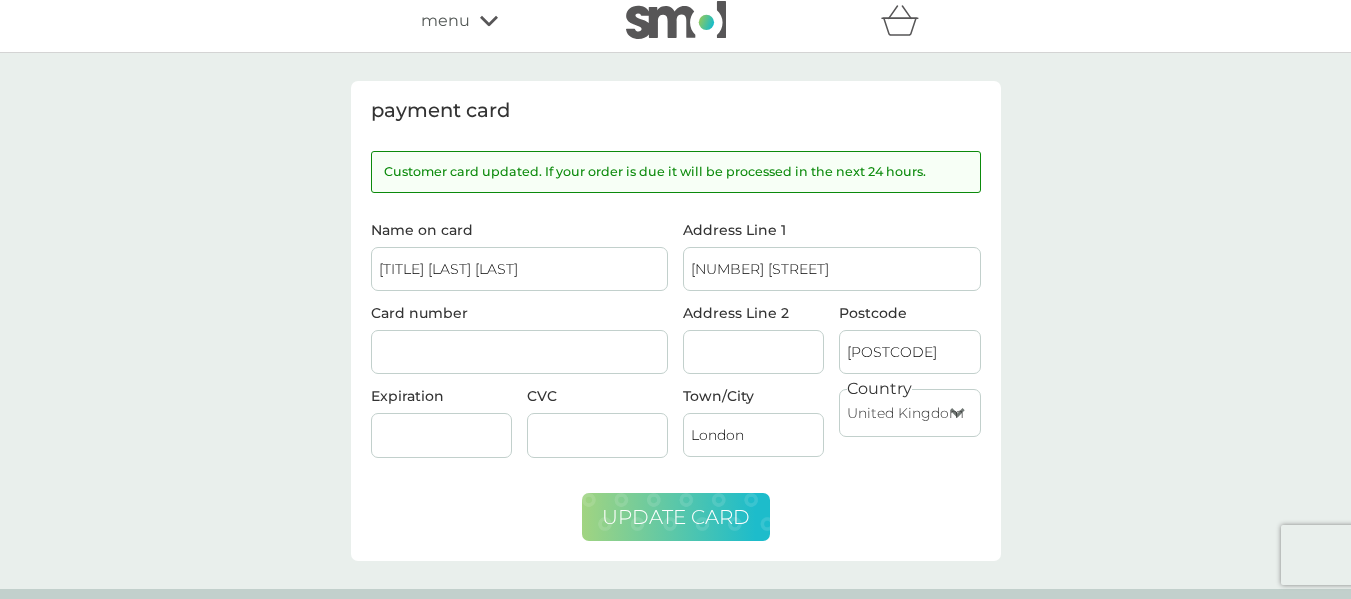 scroll, scrollTop: 0, scrollLeft: 0, axis: both 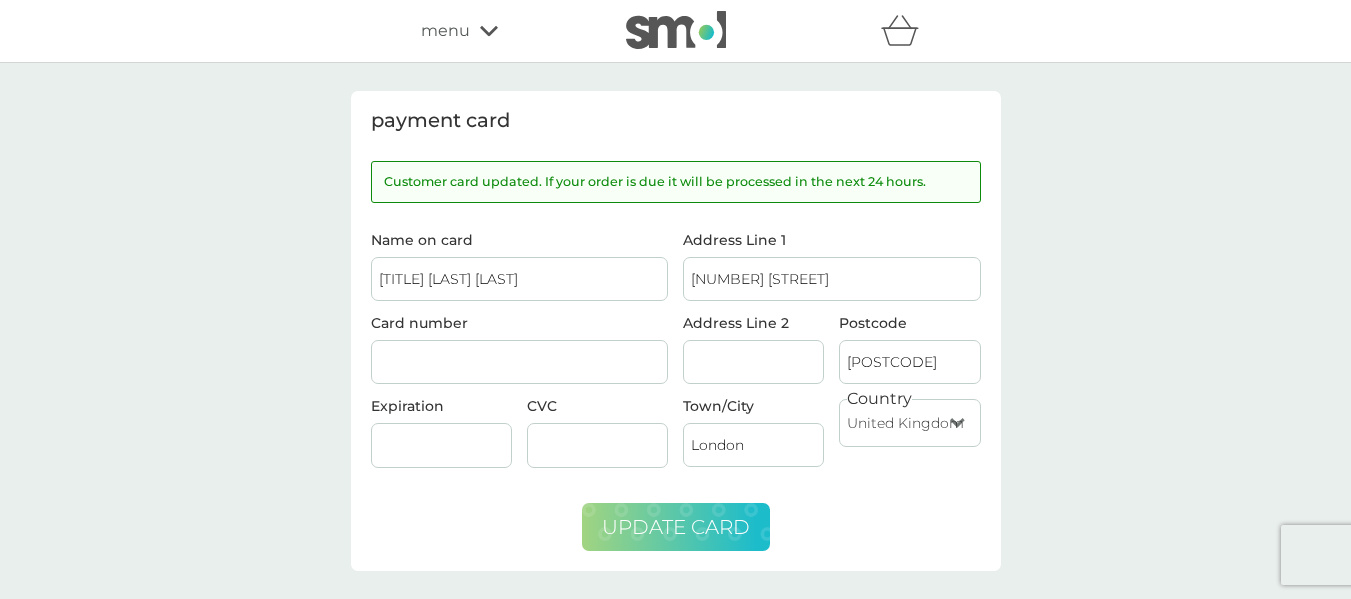 click at bounding box center (676, 30) 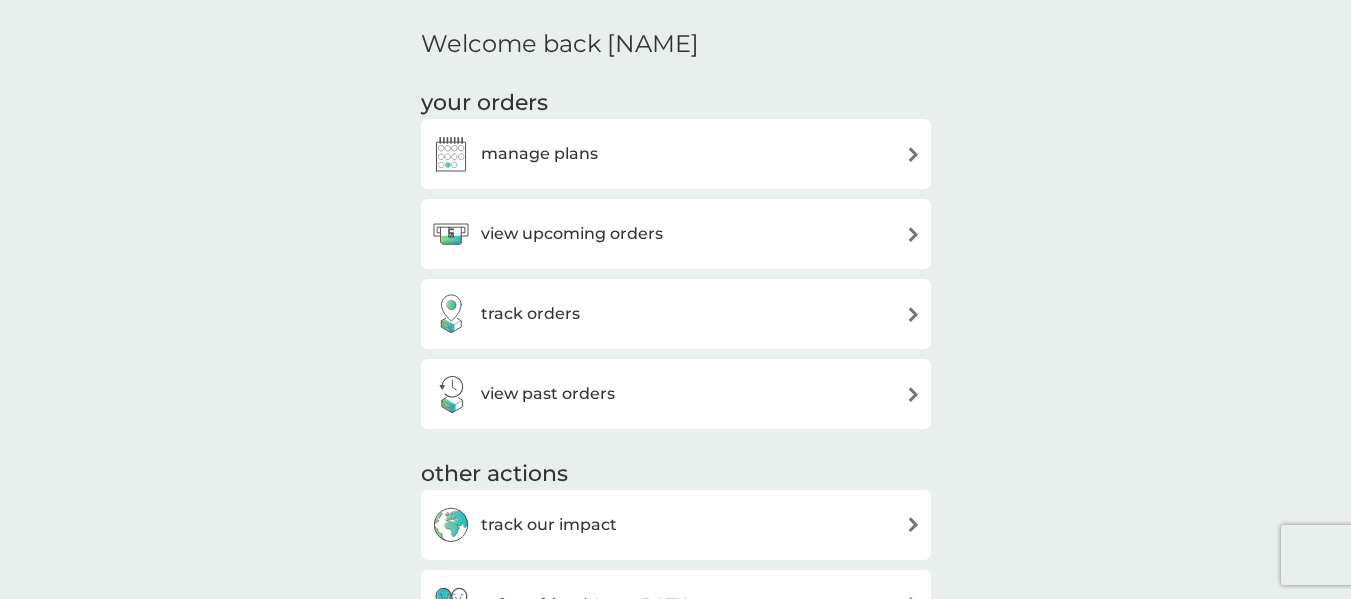 scroll, scrollTop: 547, scrollLeft: 0, axis: vertical 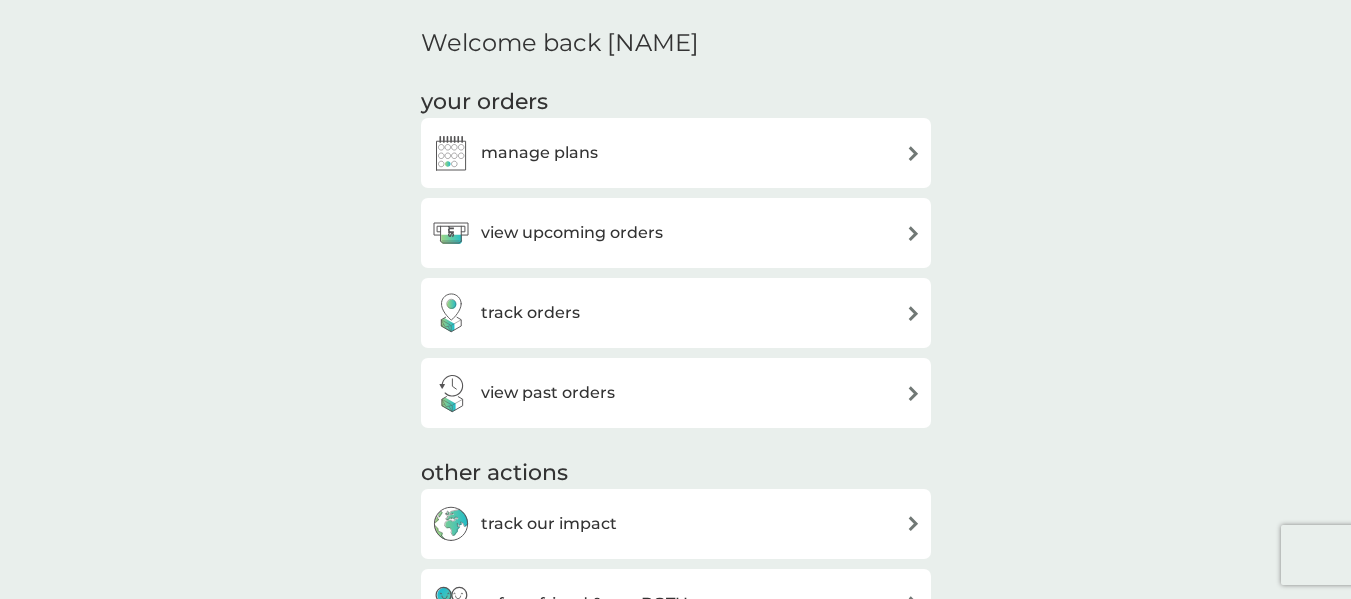 click on "view upcoming orders" at bounding box center (547, 233) 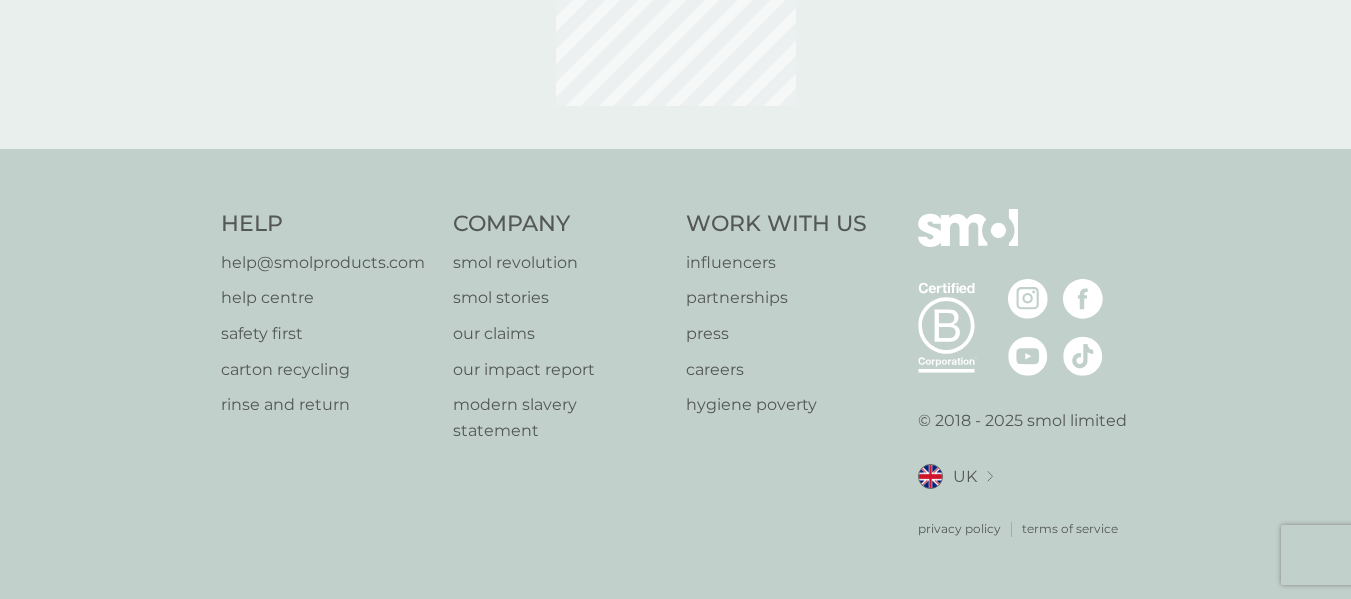 scroll, scrollTop: 0, scrollLeft: 0, axis: both 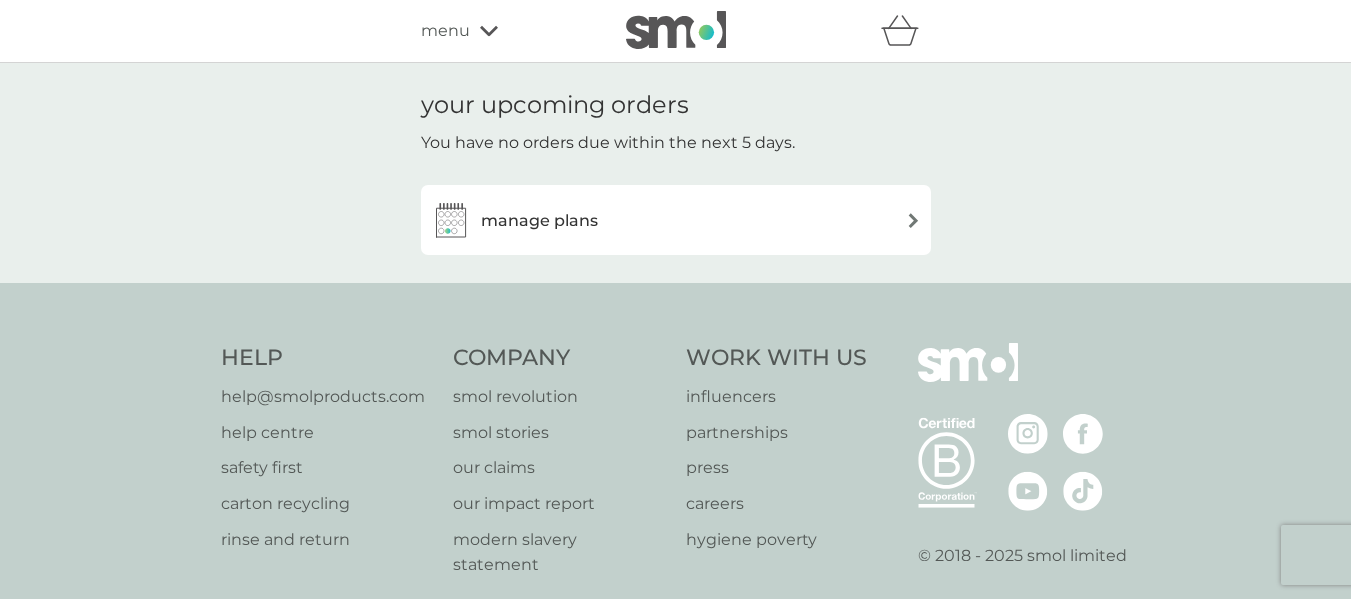 click on "manage plans" at bounding box center (514, 220) 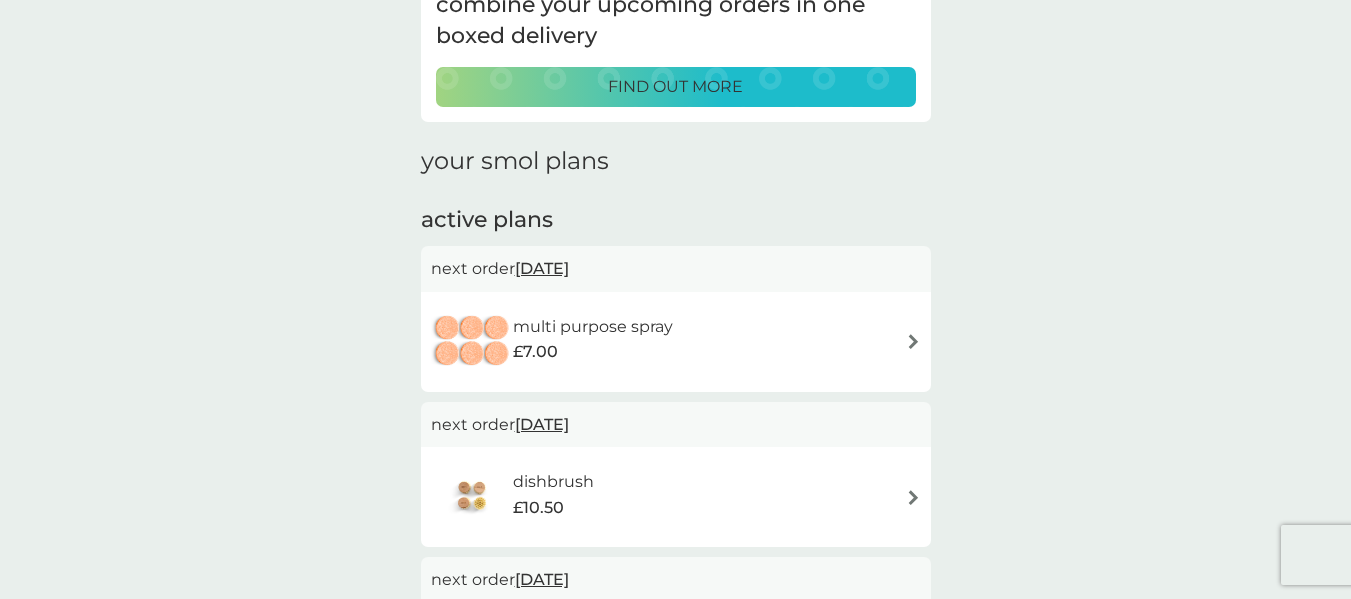 scroll, scrollTop: 172, scrollLeft: 0, axis: vertical 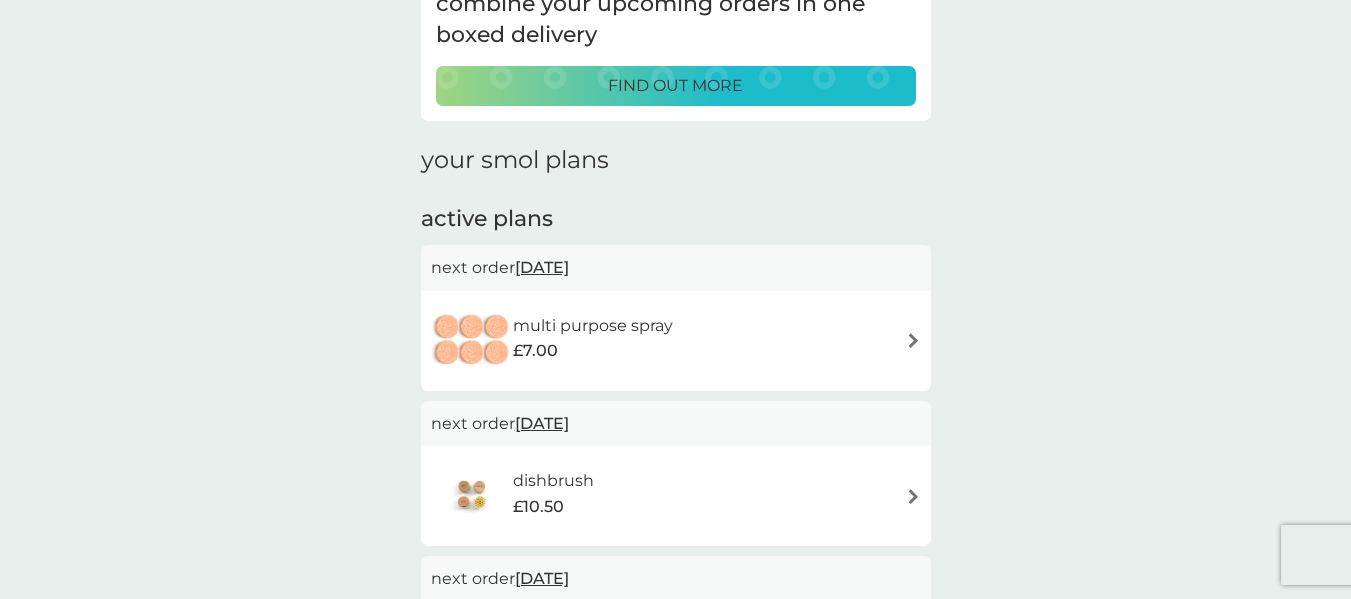 click on "£7.00" at bounding box center (593, 351) 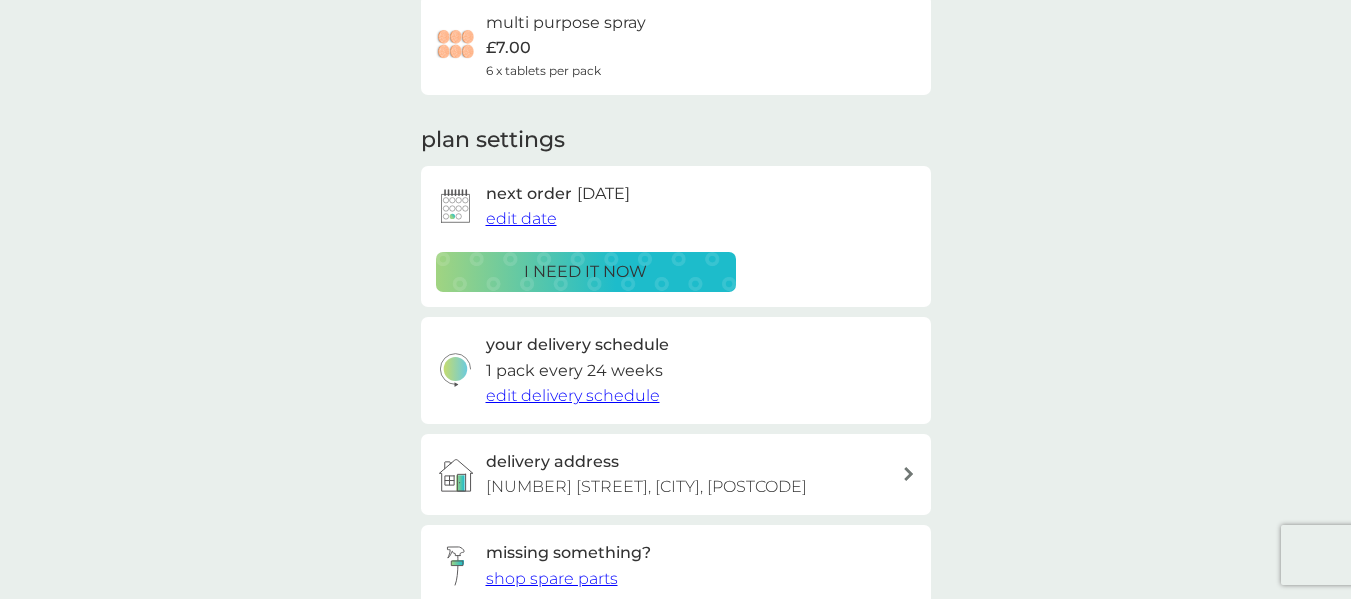 scroll, scrollTop: 0, scrollLeft: 0, axis: both 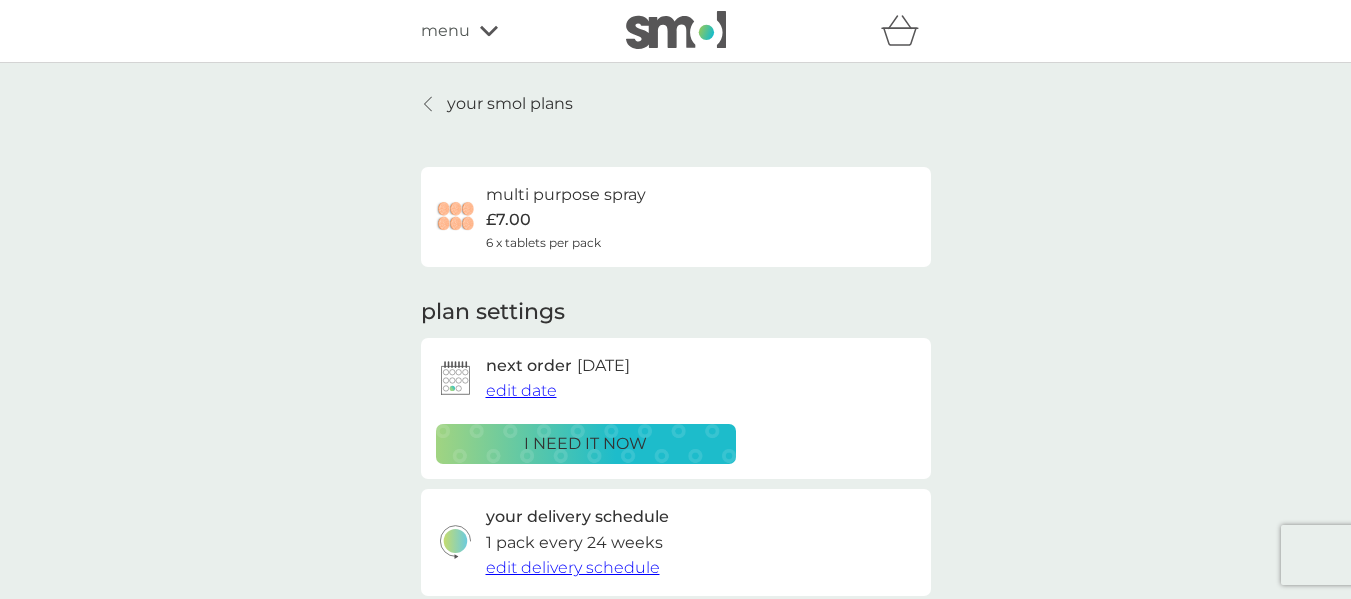 click on "edit date" at bounding box center [521, 390] 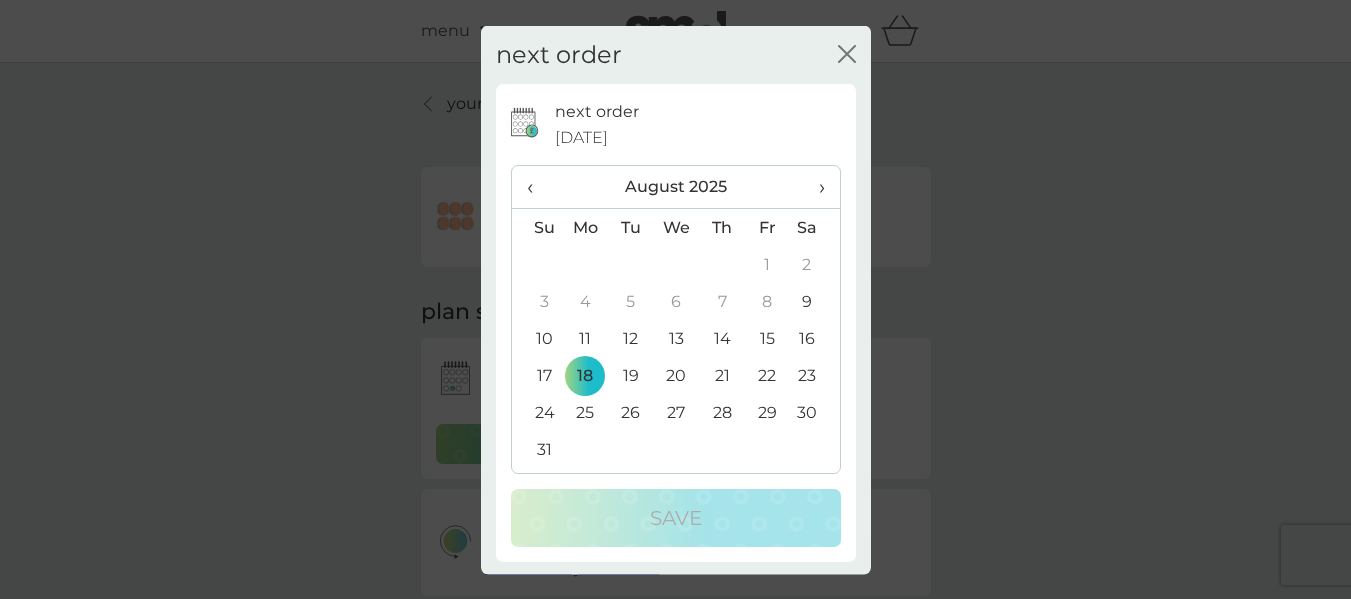 click on "close" 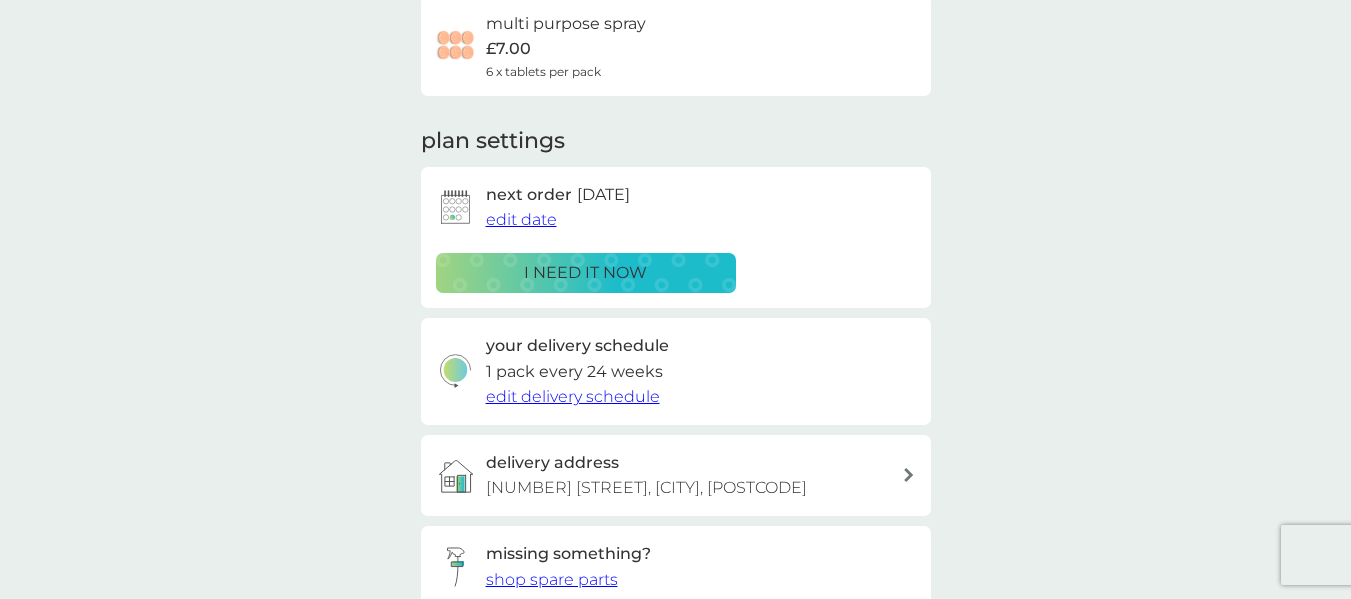 scroll, scrollTop: 172, scrollLeft: 0, axis: vertical 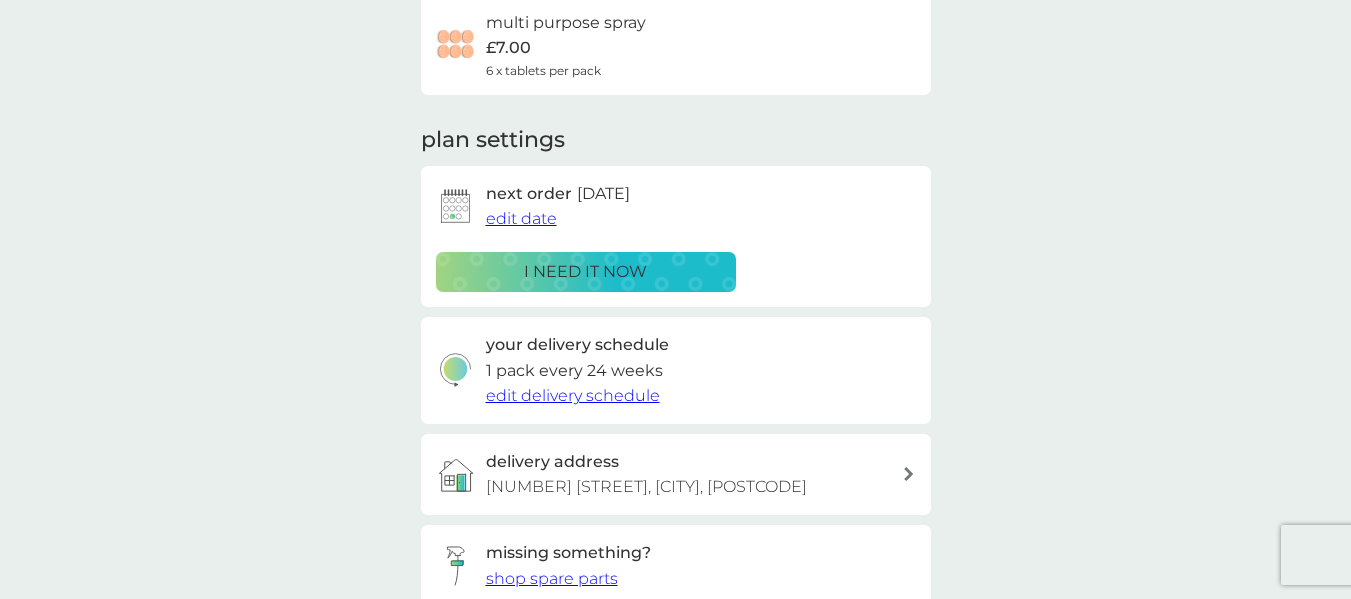 click on "edit delivery schedule" at bounding box center [573, 395] 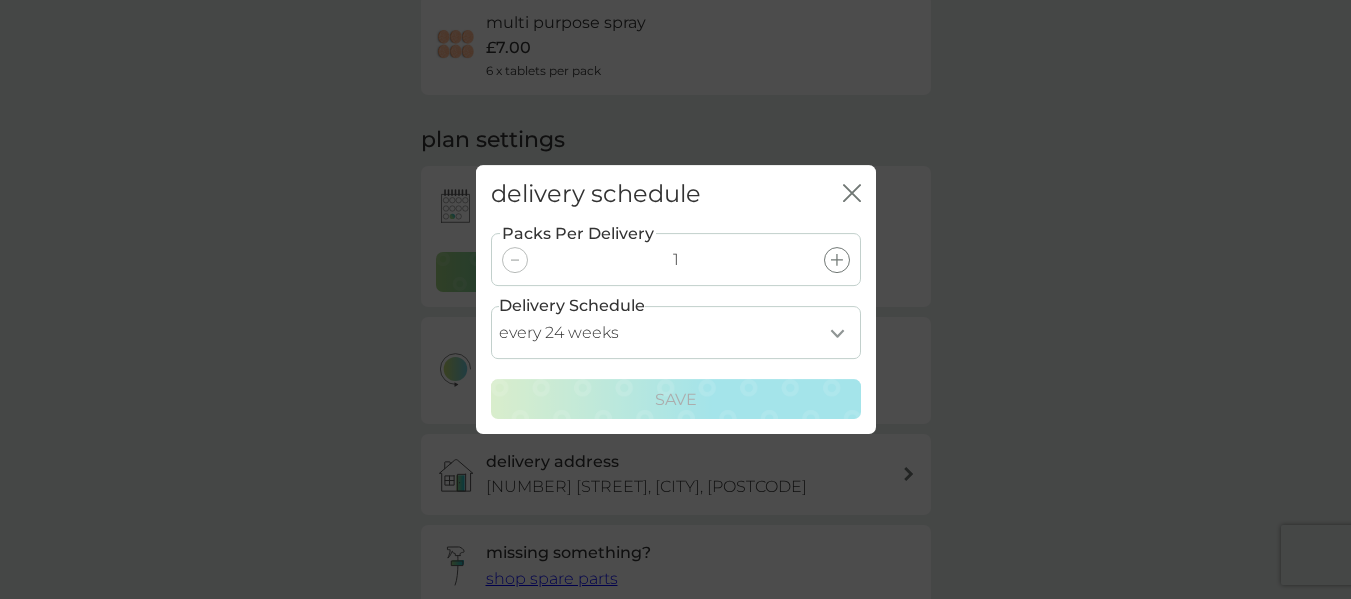 click on "every 1 week every 2 weeks every 3 weeks every 4 weeks every 5 weeks every 6 weeks every 7 weeks every 8 weeks every 9 weeks every 10 weeks every 11 weeks every 12 weeks every 13 weeks every 14 weeks every 15 weeks every 16 weeks every 17 weeks every 18 weeks every 19 weeks every 20 weeks every 21 weeks every 22 weeks every 23 weeks every 24 weeks every 25 weeks every 26 weeks every 27 weeks every 28 weeks every 29 weeks every 30 weeks every 31 weeks every 32 weeks every 33 weeks every 34 weeks every 35 weeks" at bounding box center [676, 332] 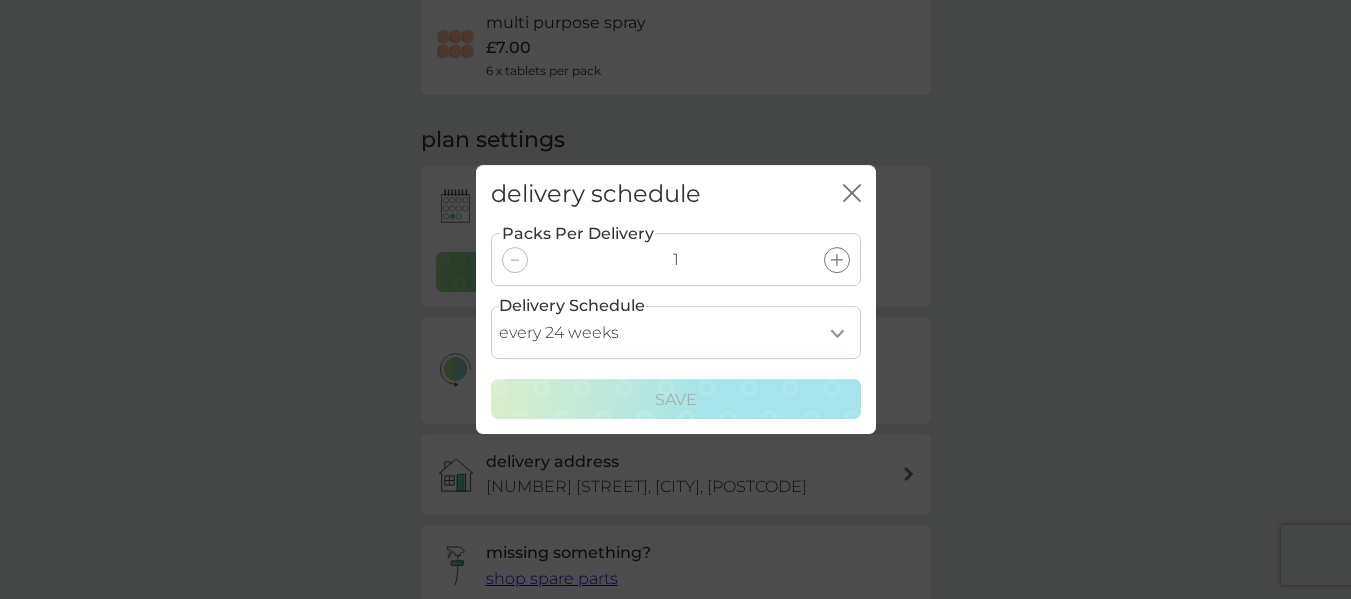 select on "182" 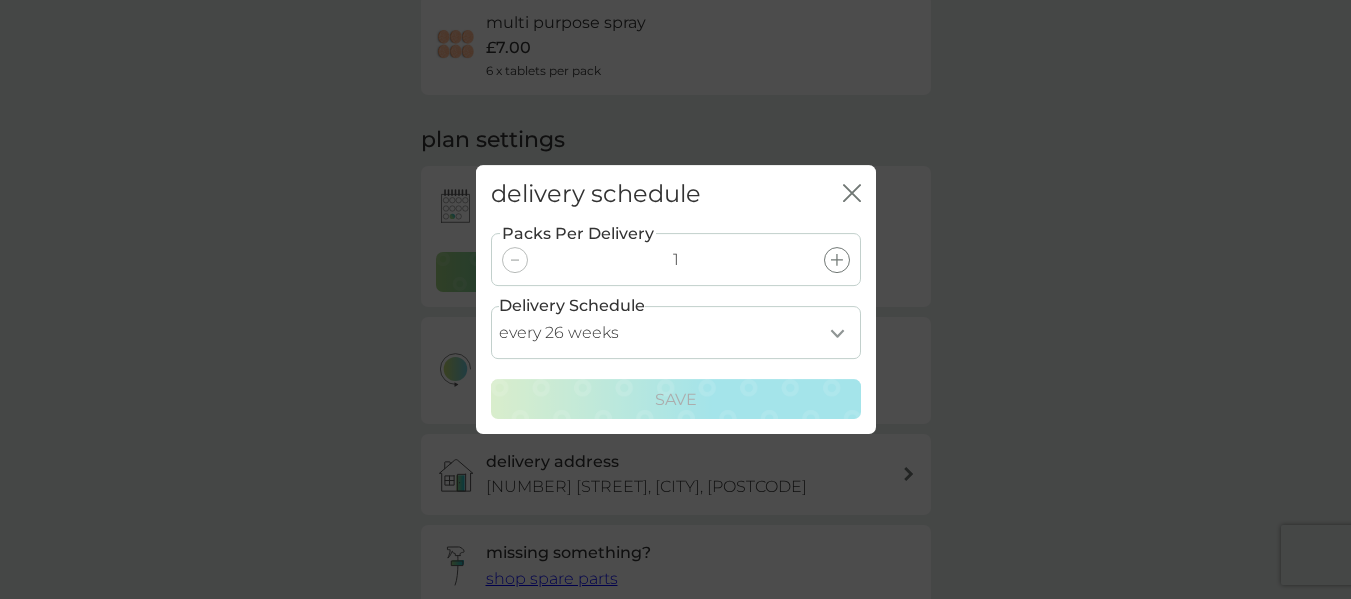click on "every 1 week every 2 weeks every 3 weeks every 4 weeks every 5 weeks every 6 weeks every 7 weeks every 8 weeks every 9 weeks every 10 weeks every 11 weeks every 12 weeks every 13 weeks every 14 weeks every 15 weeks every 16 weeks every 17 weeks every 18 weeks every 19 weeks every 20 weeks every 21 weeks every 22 weeks every 23 weeks every 24 weeks every 25 weeks every 26 weeks every 27 weeks every 28 weeks every 29 weeks every 30 weeks every 31 weeks every 32 weeks every 33 weeks every 34 weeks every 35 weeks" at bounding box center (676, 332) 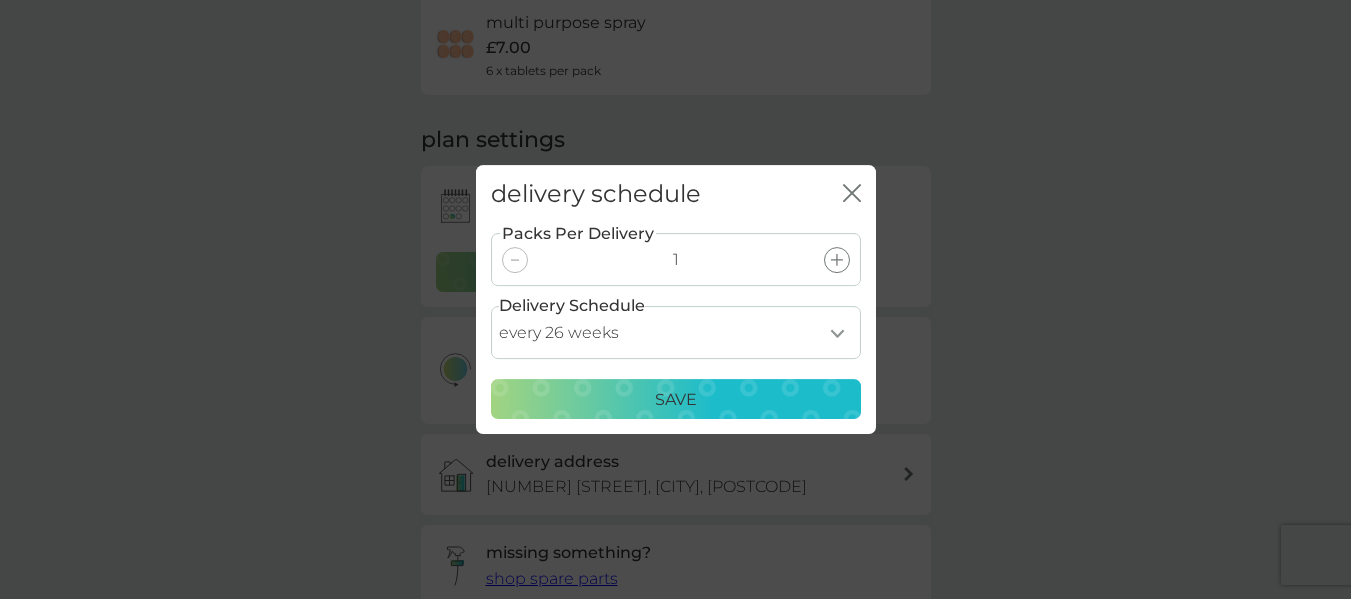 click on "Save" at bounding box center [676, 400] 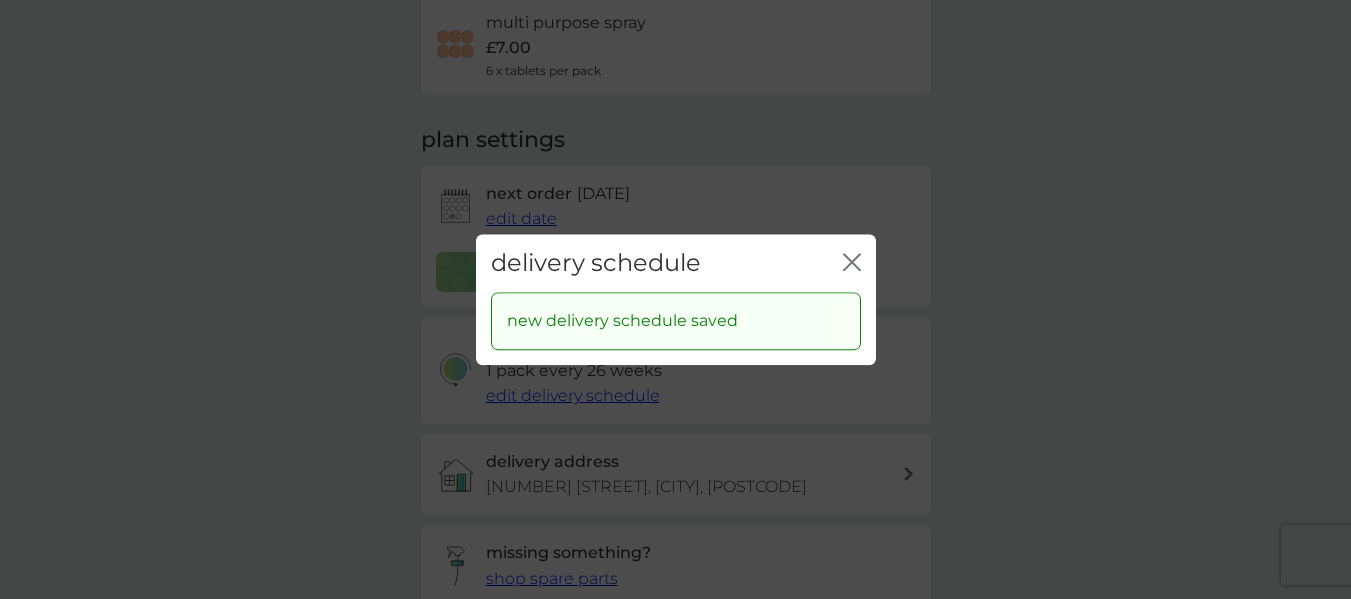 click 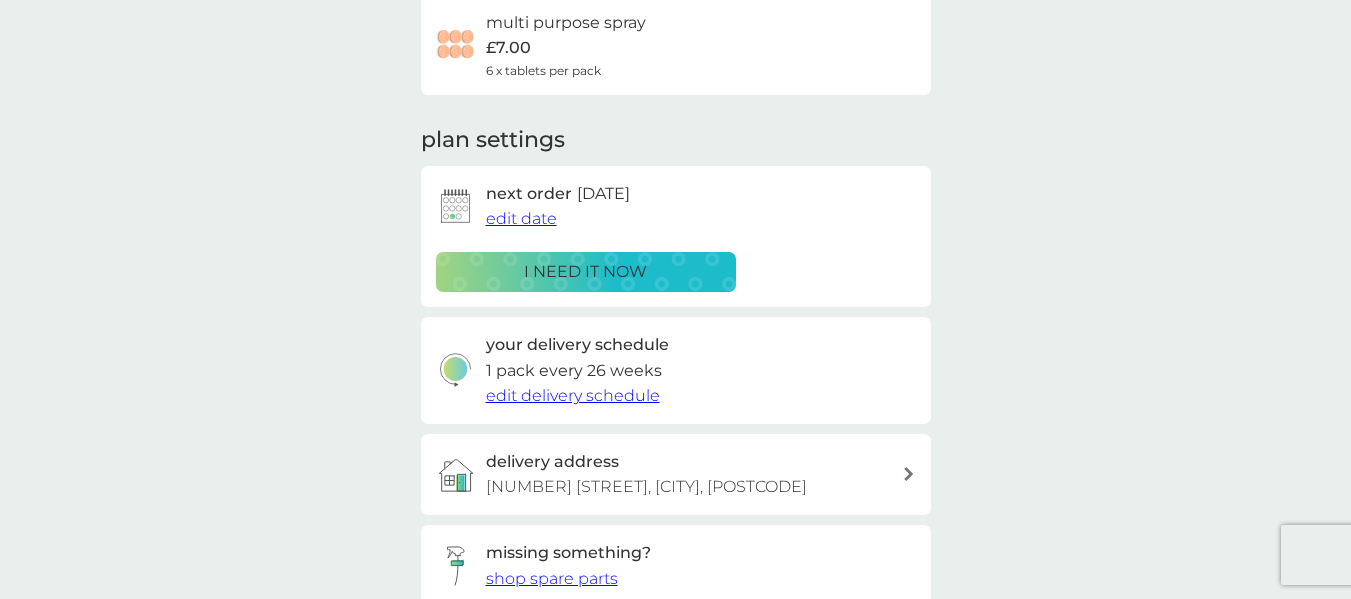 click on "edit date" at bounding box center [521, 218] 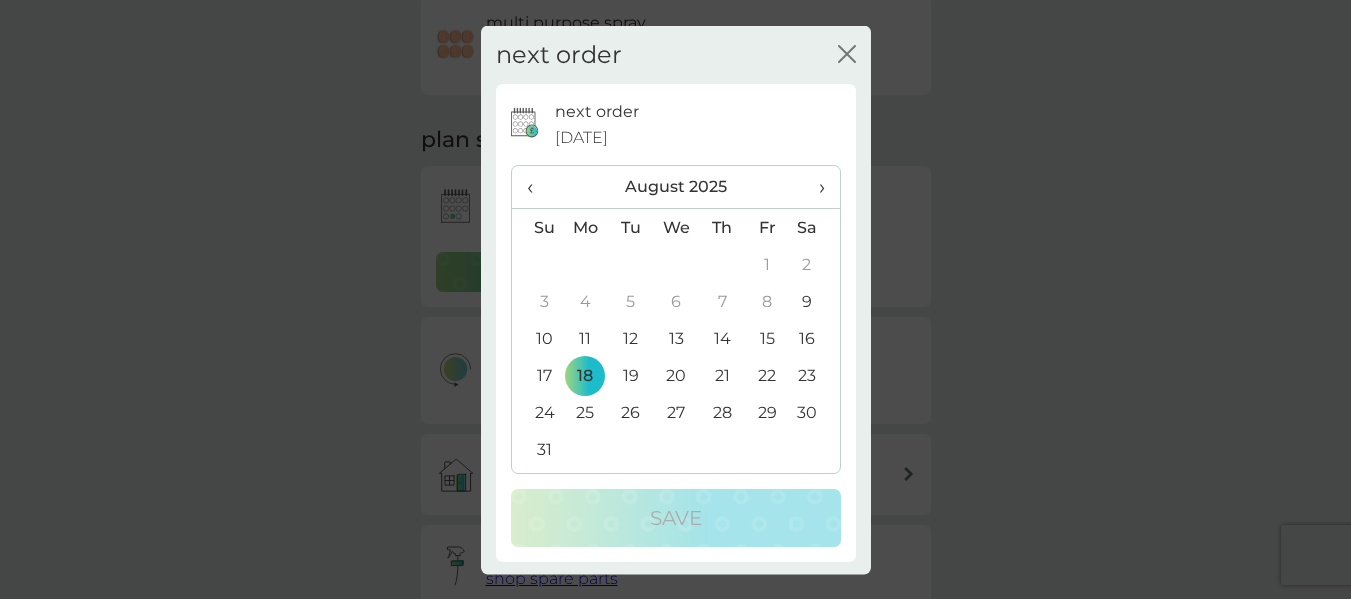 click on "›" at bounding box center (814, 187) 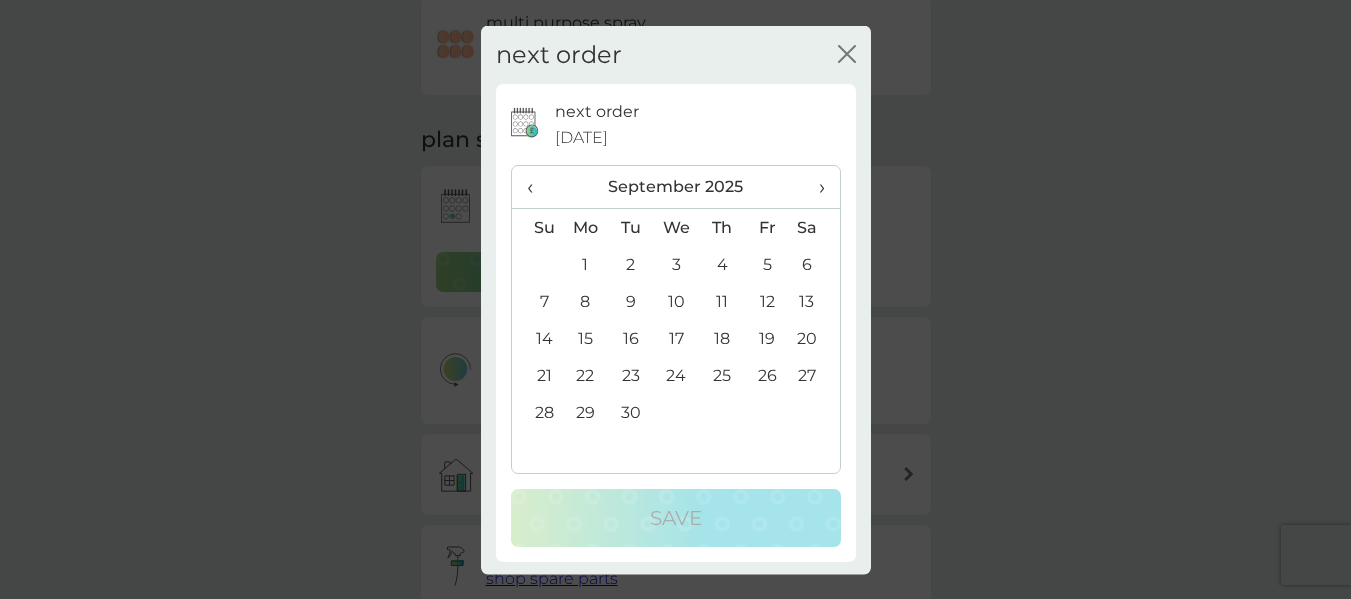 click on "›" at bounding box center (814, 187) 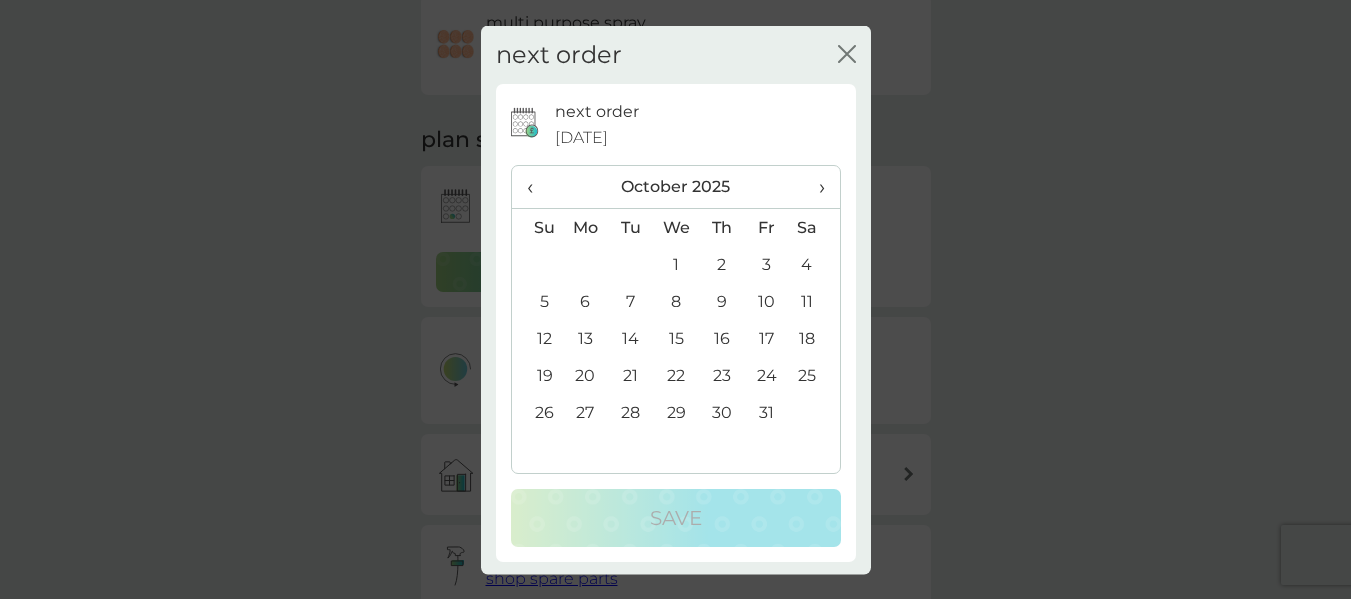 click on "‹" at bounding box center (537, 187) 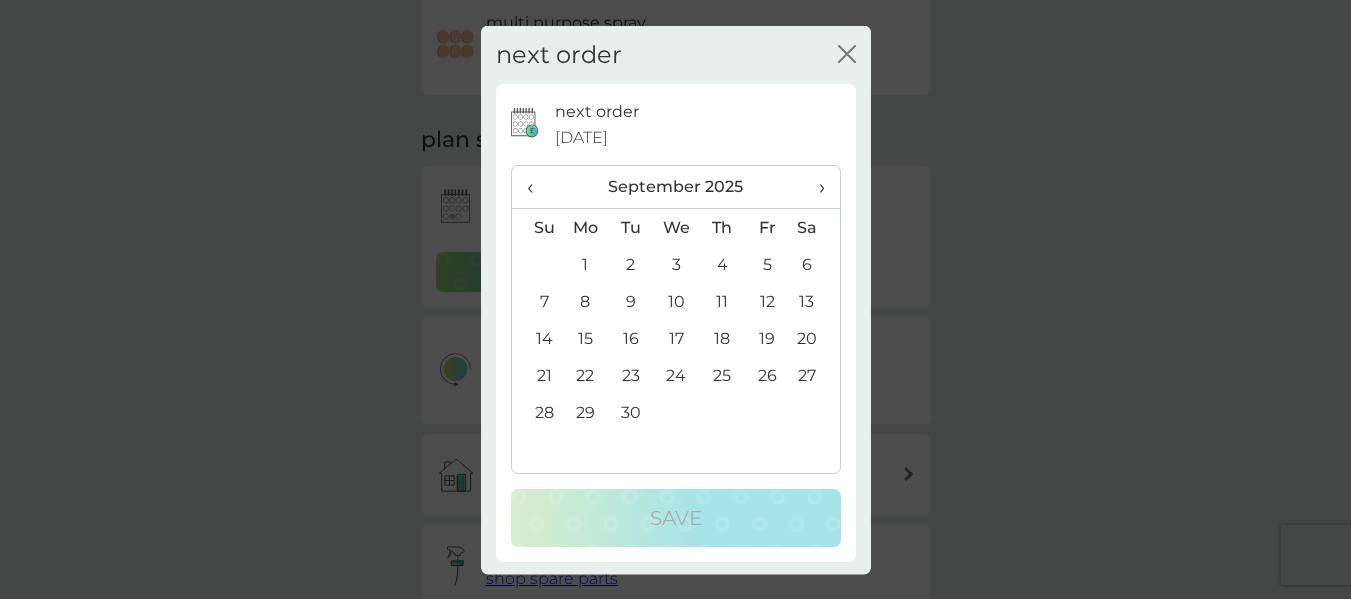 click on "‹" at bounding box center [537, 187] 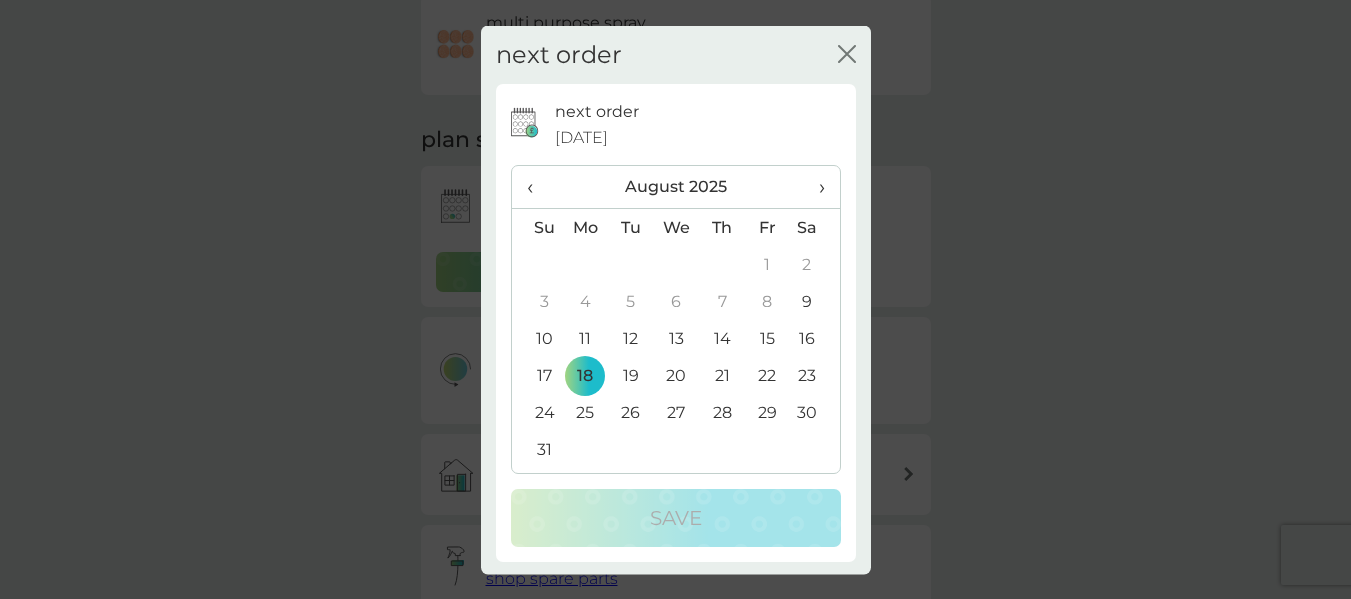 click on "›" at bounding box center [814, 187] 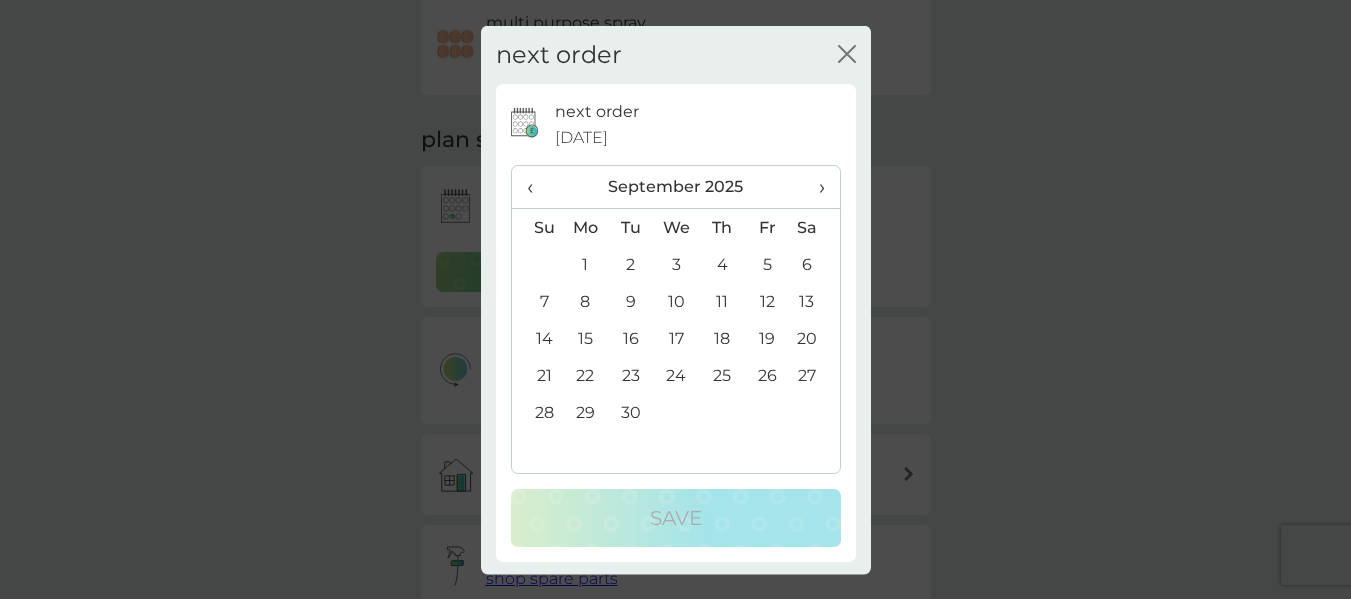 click on "18" at bounding box center (721, 338) 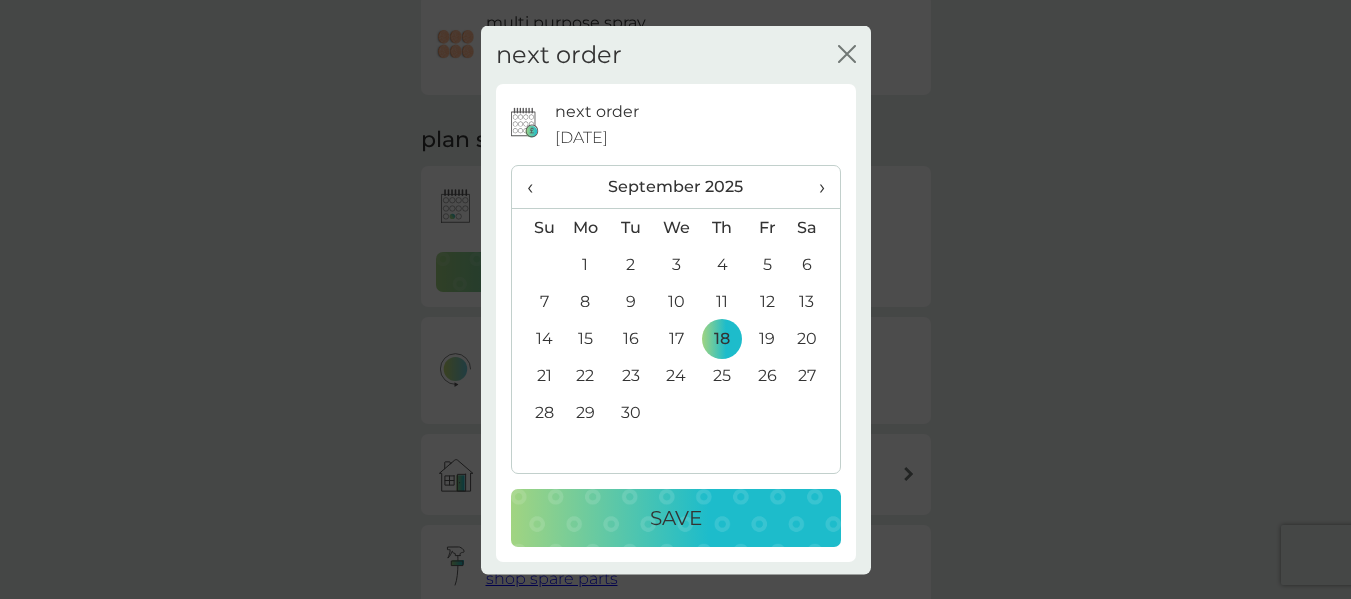 click on "Save" at bounding box center [676, 518] 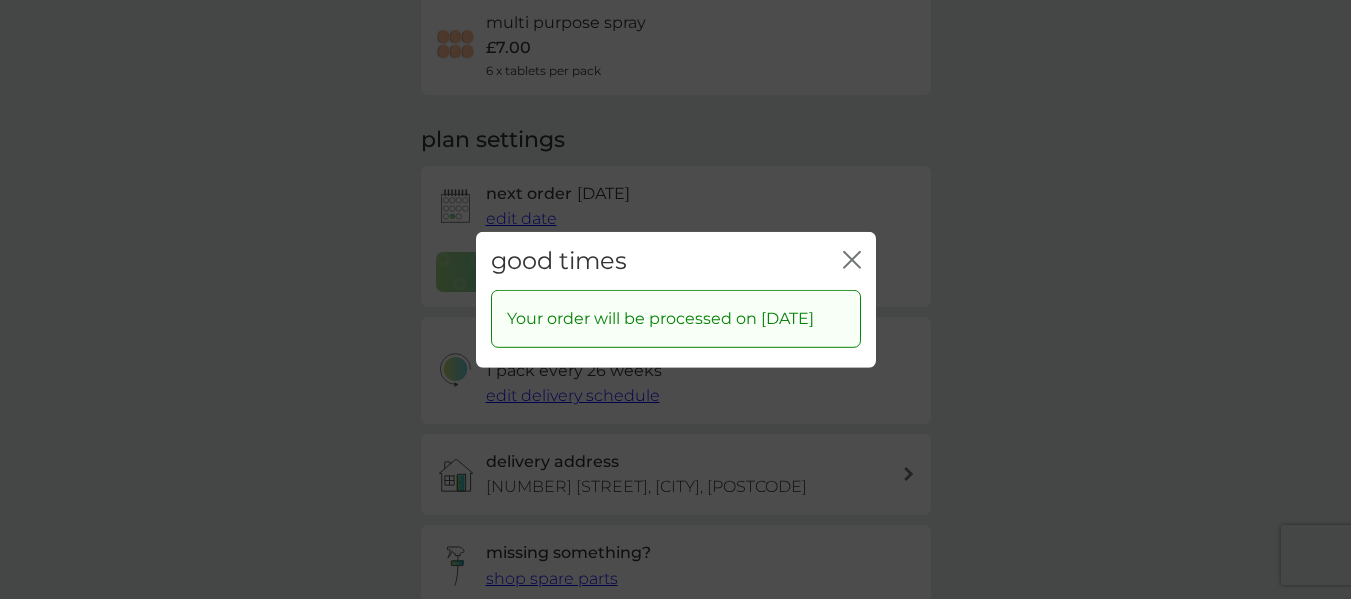 click on "close" 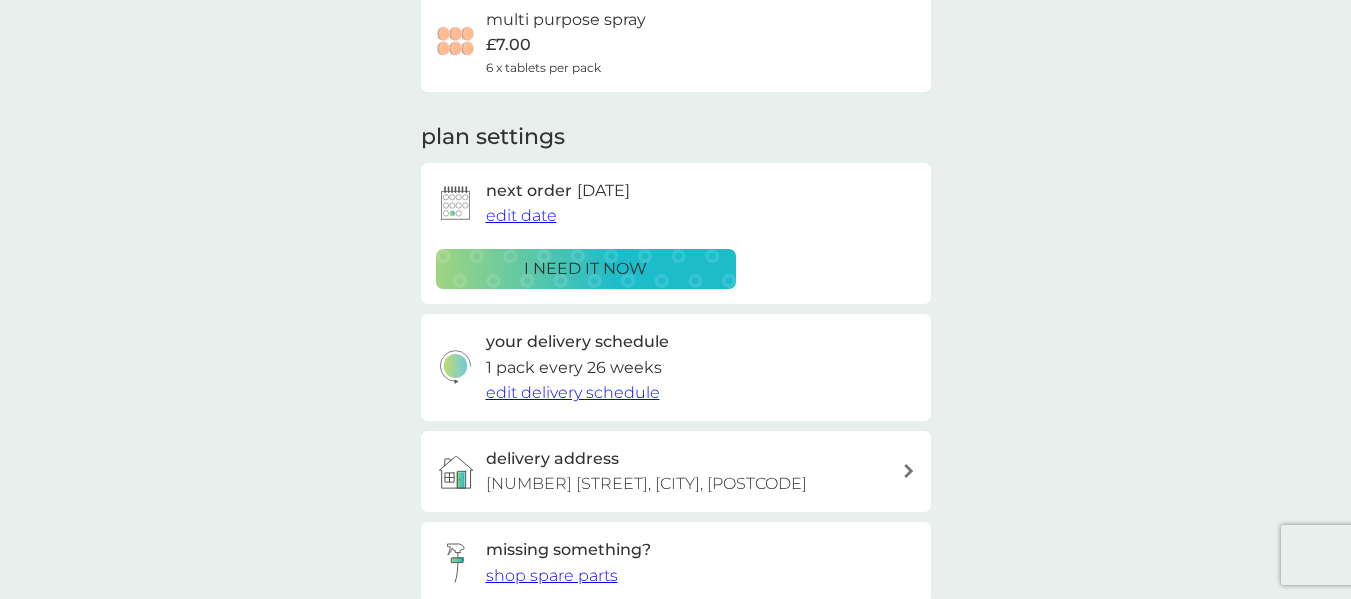 scroll, scrollTop: 0, scrollLeft: 0, axis: both 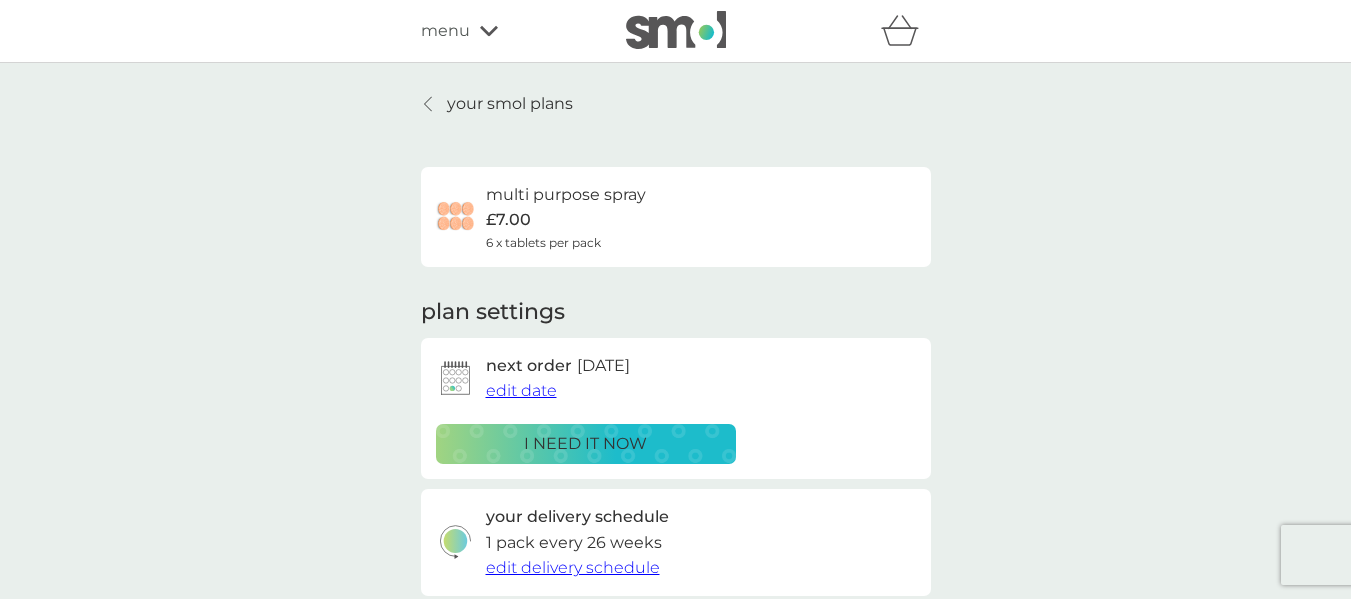 click 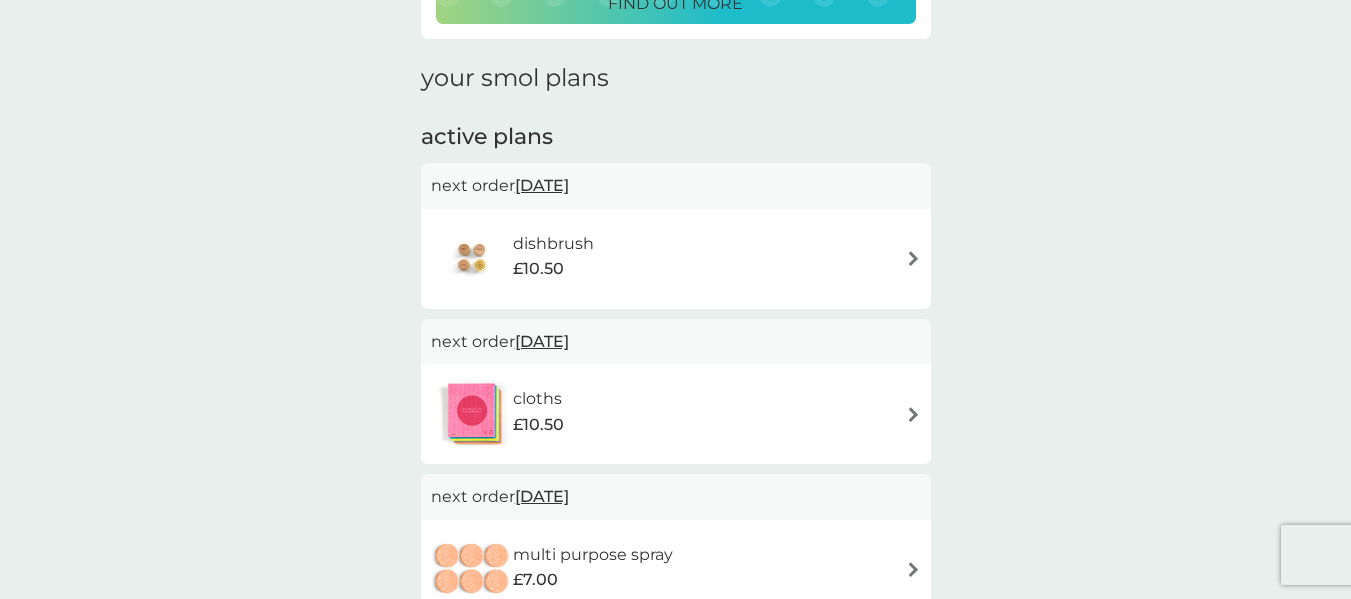 scroll, scrollTop: 255, scrollLeft: 0, axis: vertical 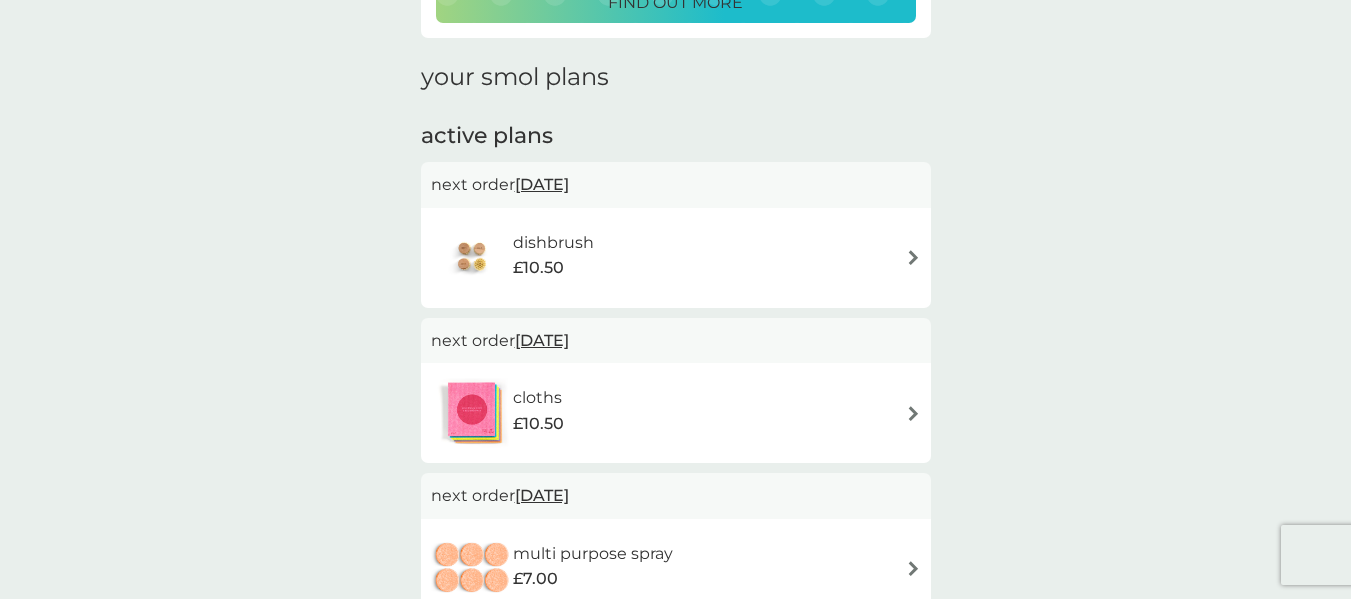 click on "dishbrush" at bounding box center [553, 243] 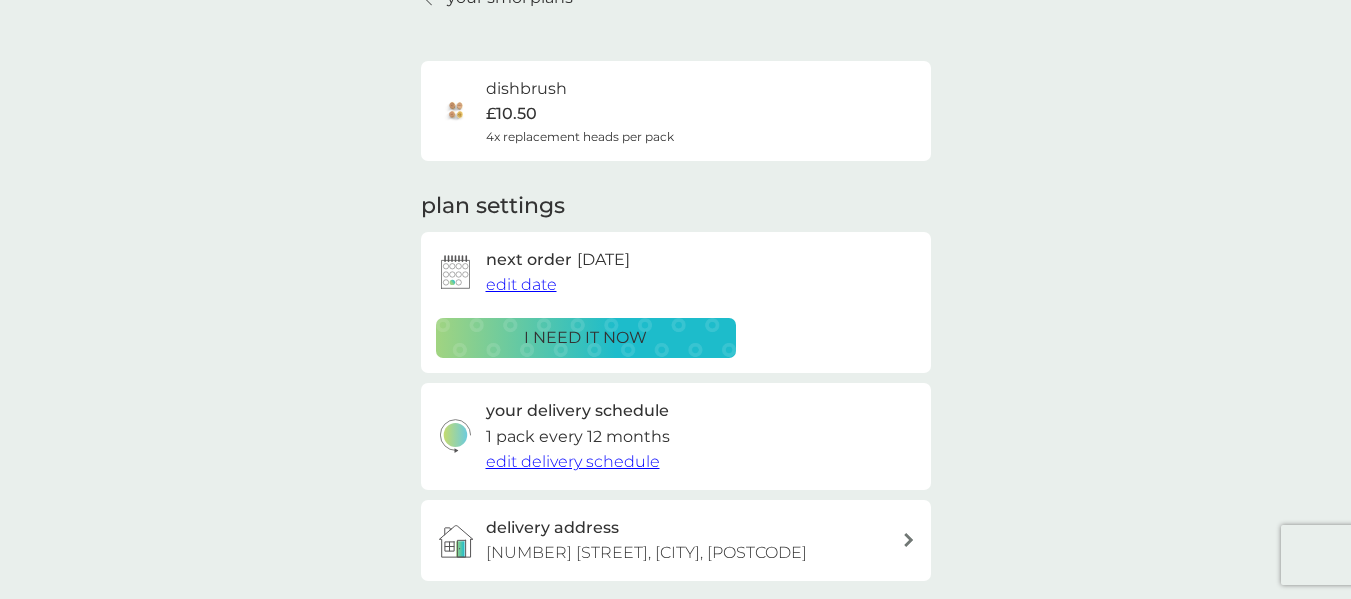 scroll, scrollTop: 109, scrollLeft: 0, axis: vertical 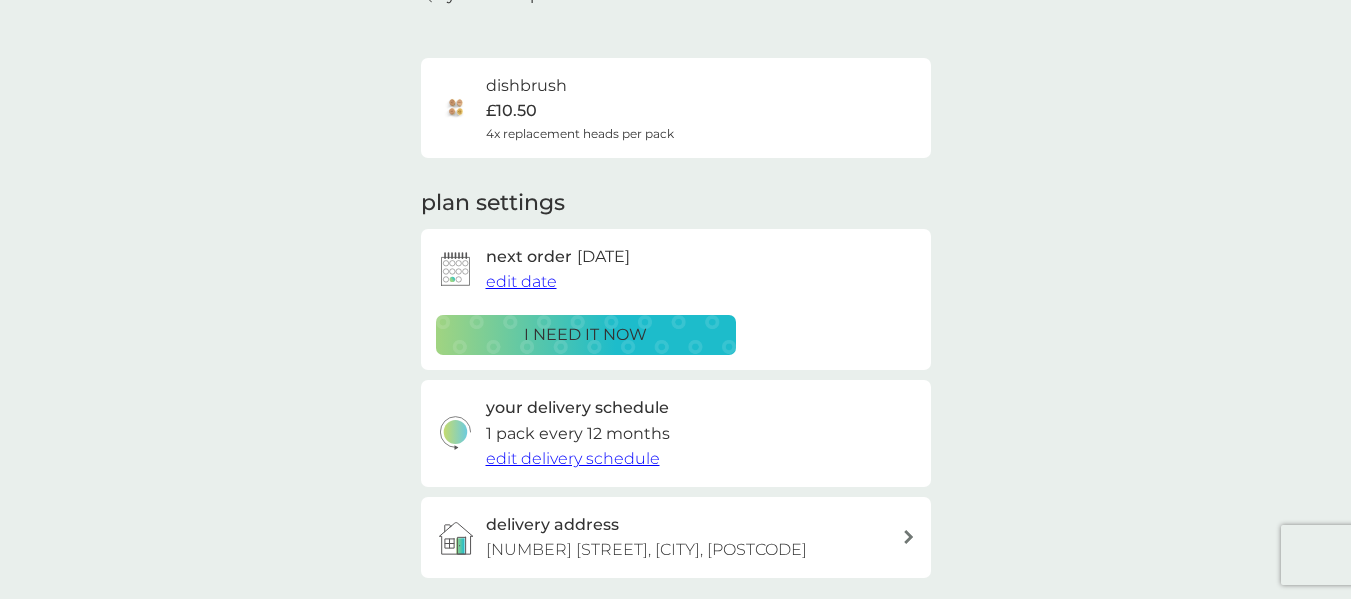 click on "edit date" at bounding box center (521, 281) 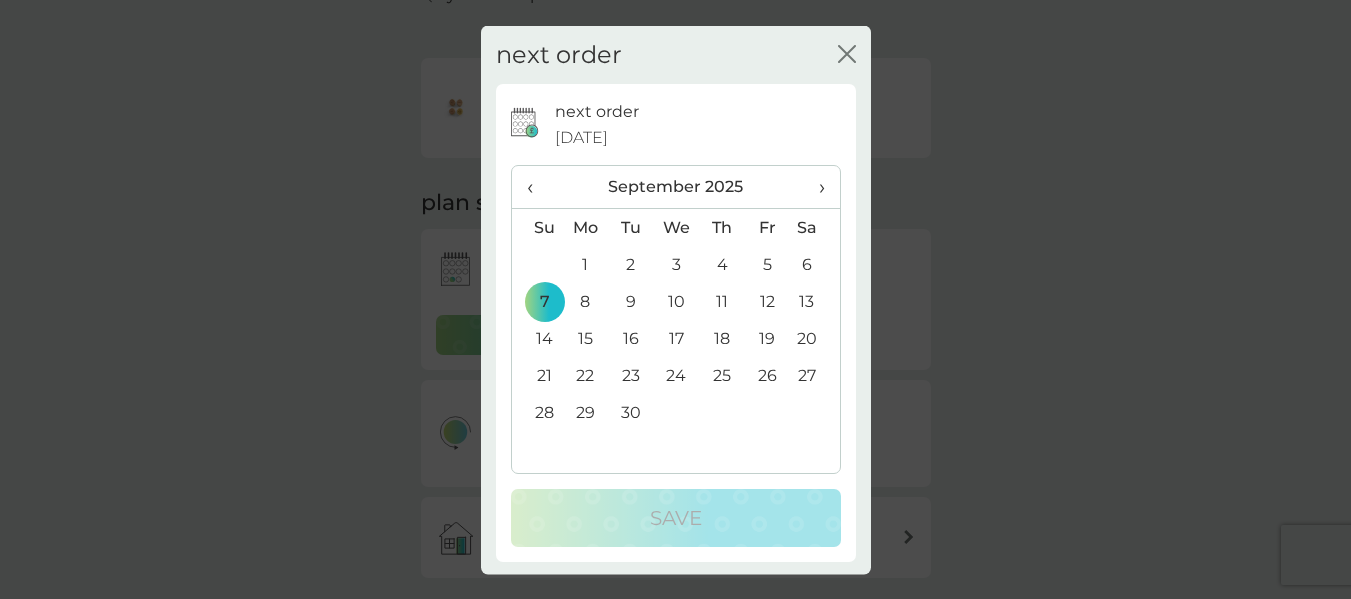 click on "September 2025" at bounding box center [676, 187] 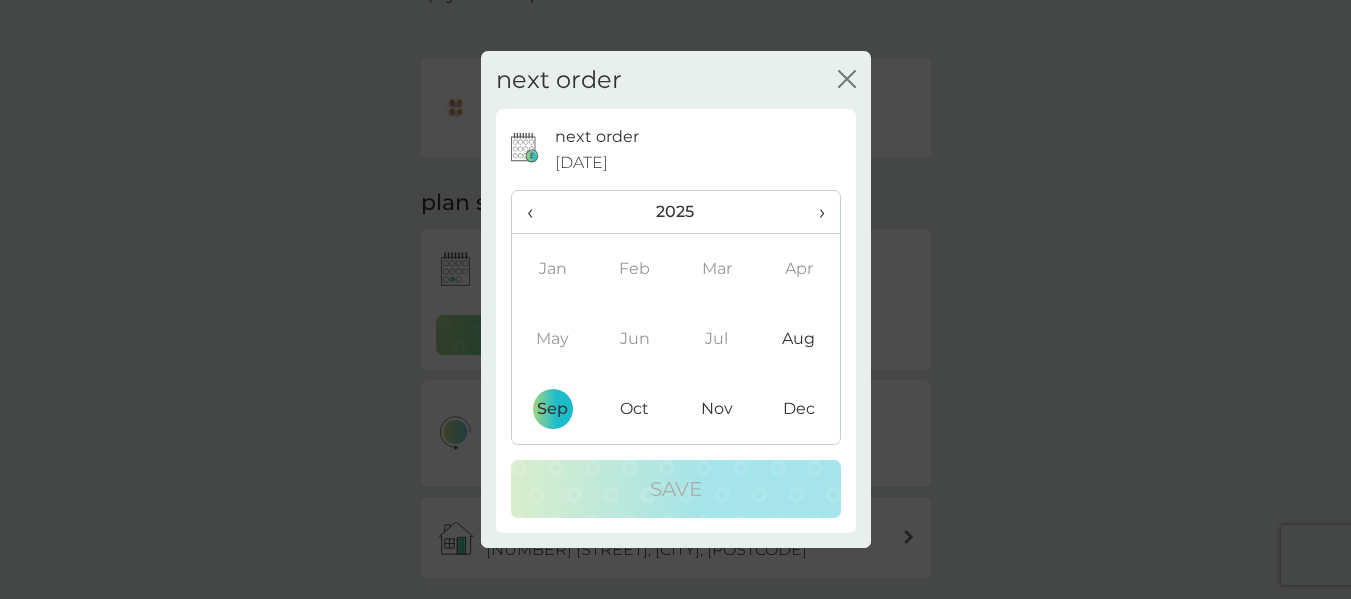 click on "2025" at bounding box center [676, 212] 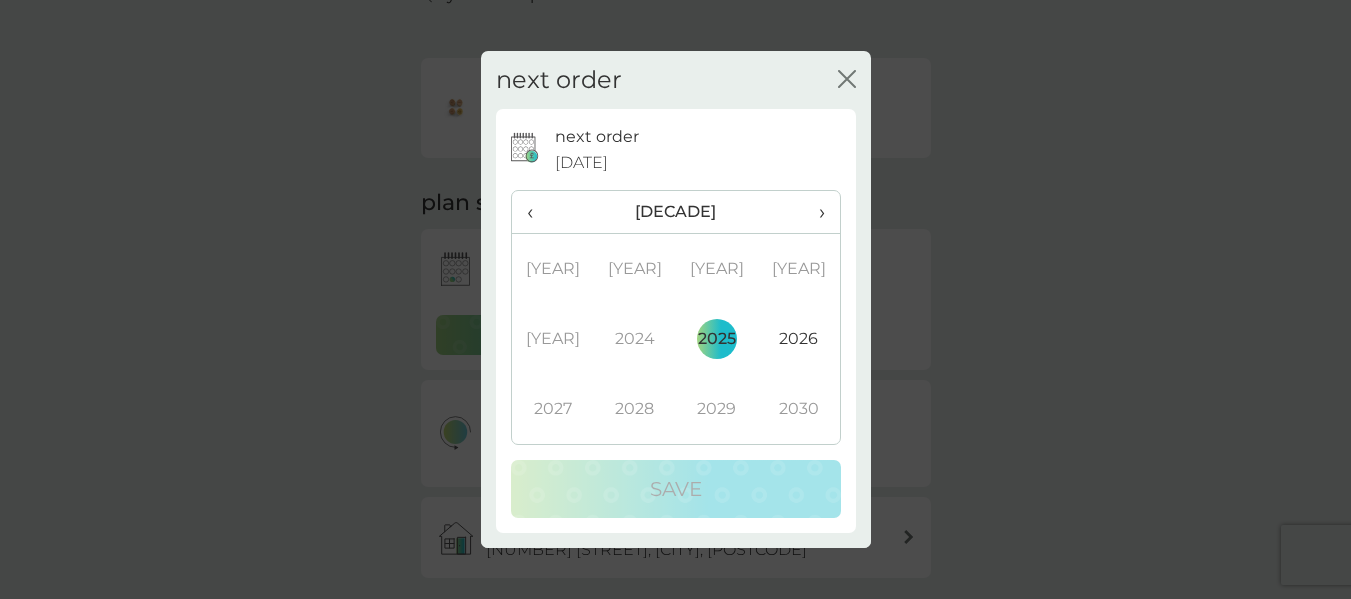 click on "2026" at bounding box center (799, 339) 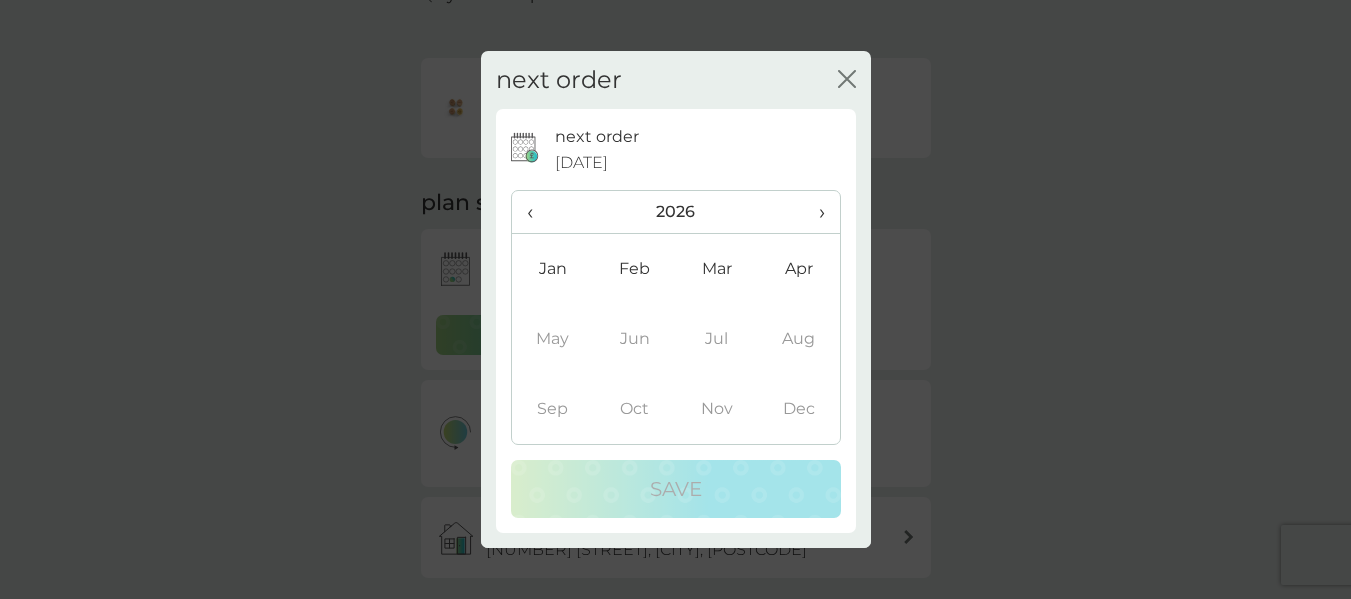 click on "‹" at bounding box center (538, 212) 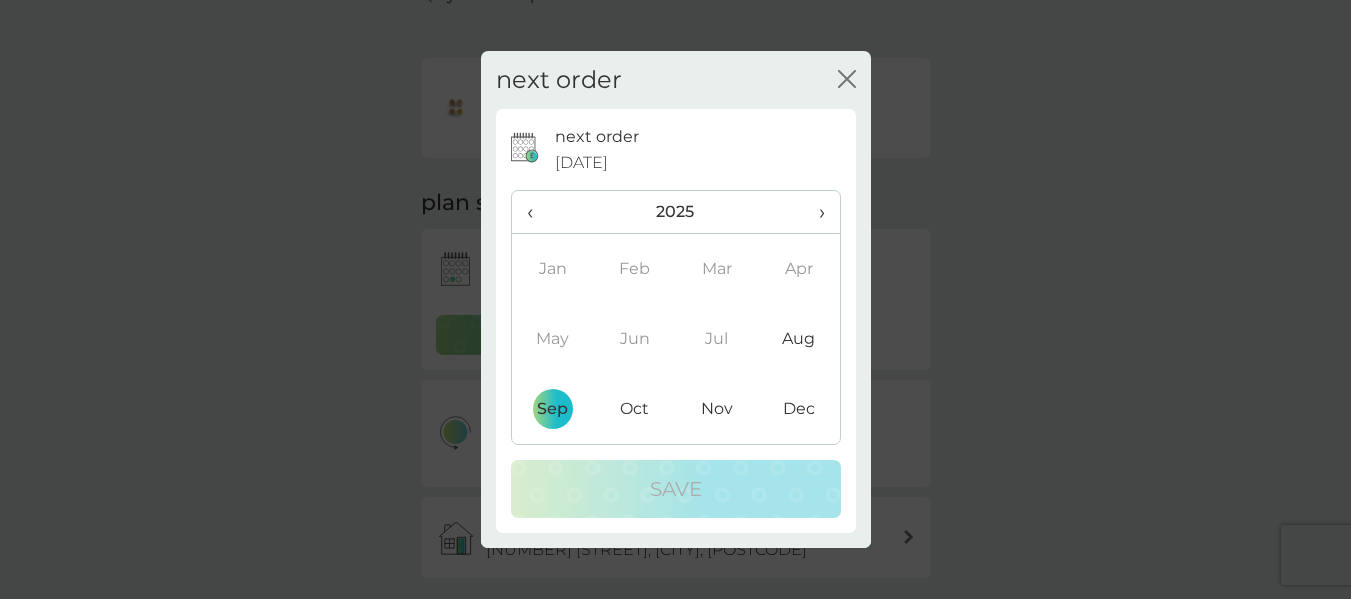 click on "›" at bounding box center [812, 212] 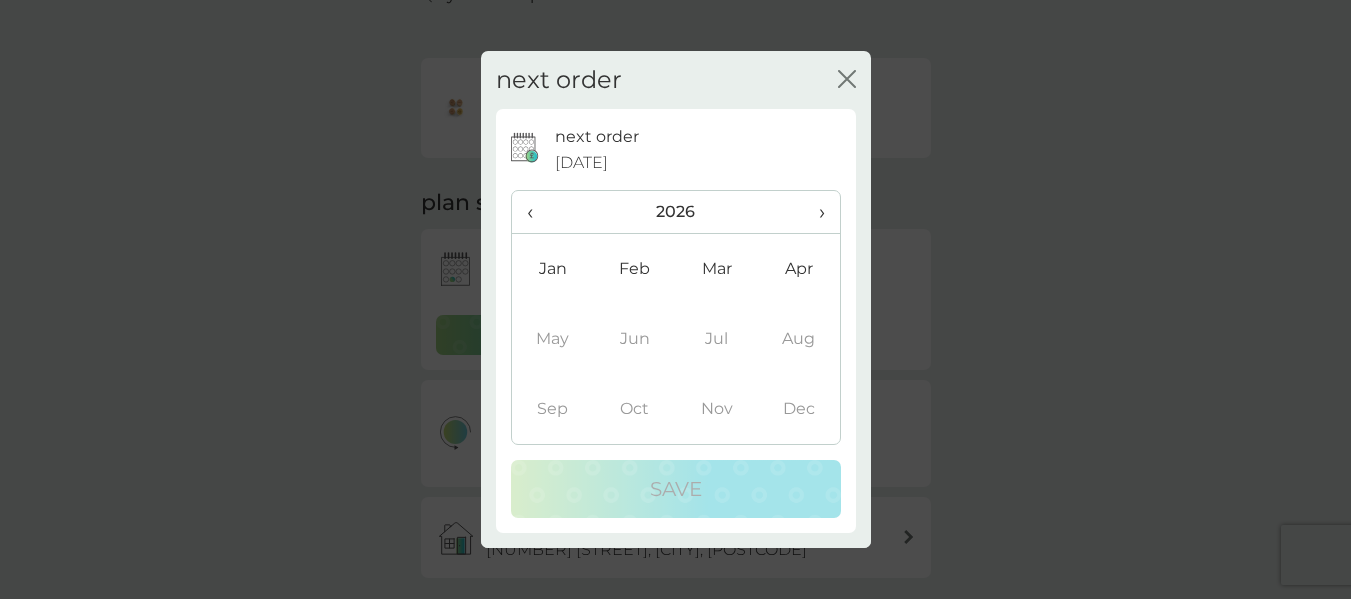 click on "‹" at bounding box center [538, 212] 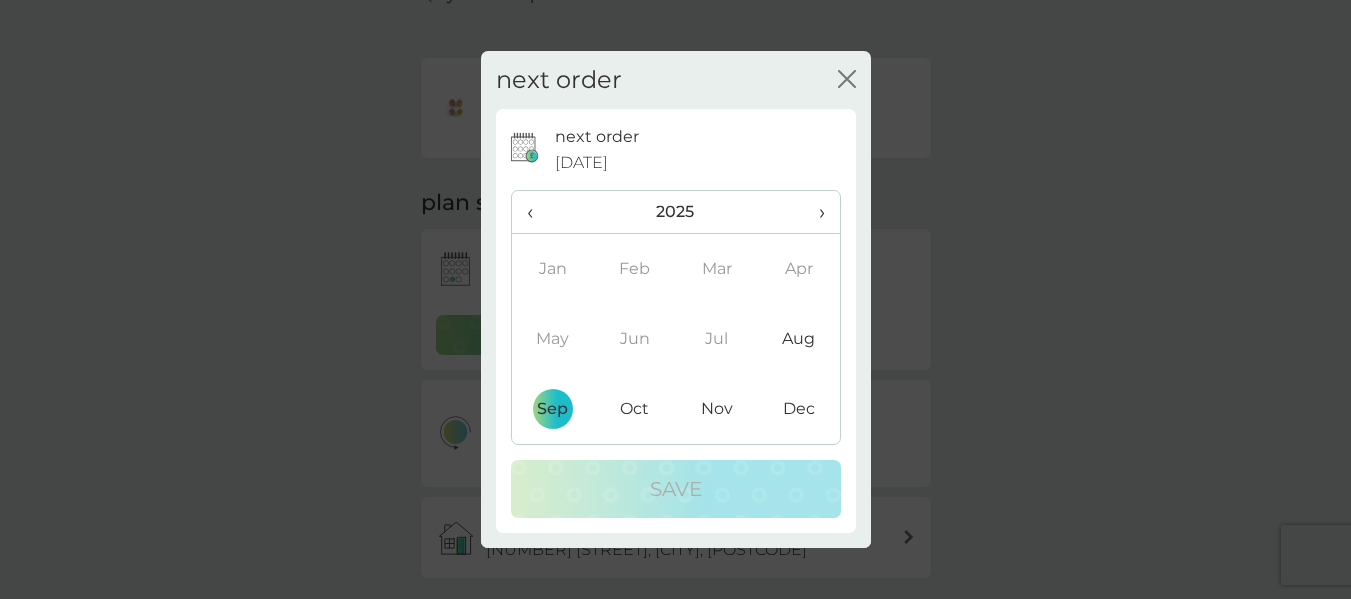 click on "Dec" at bounding box center [799, 409] 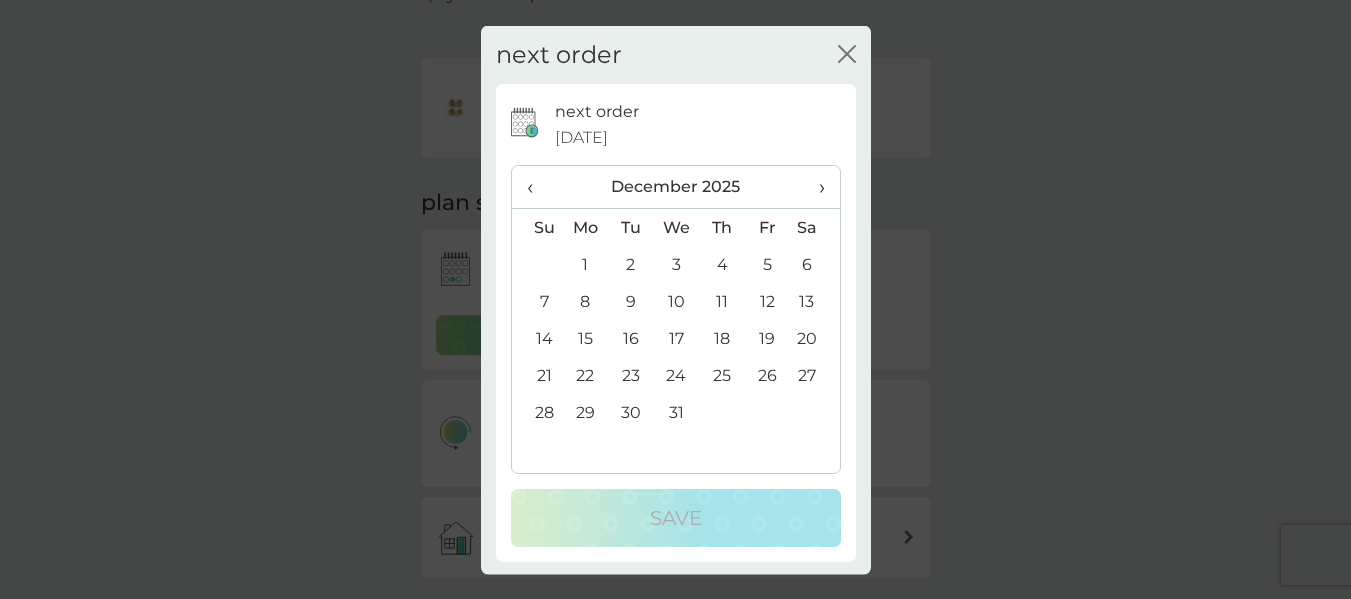 click on "14" at bounding box center [537, 338] 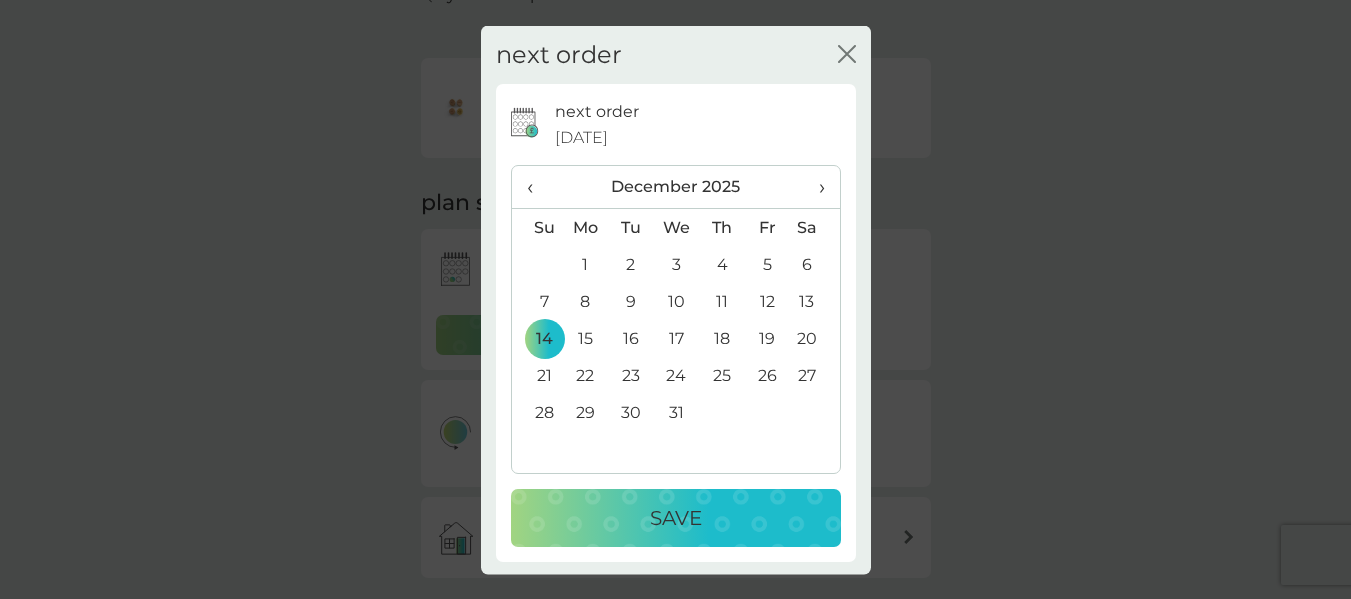click on "Save" at bounding box center [676, 518] 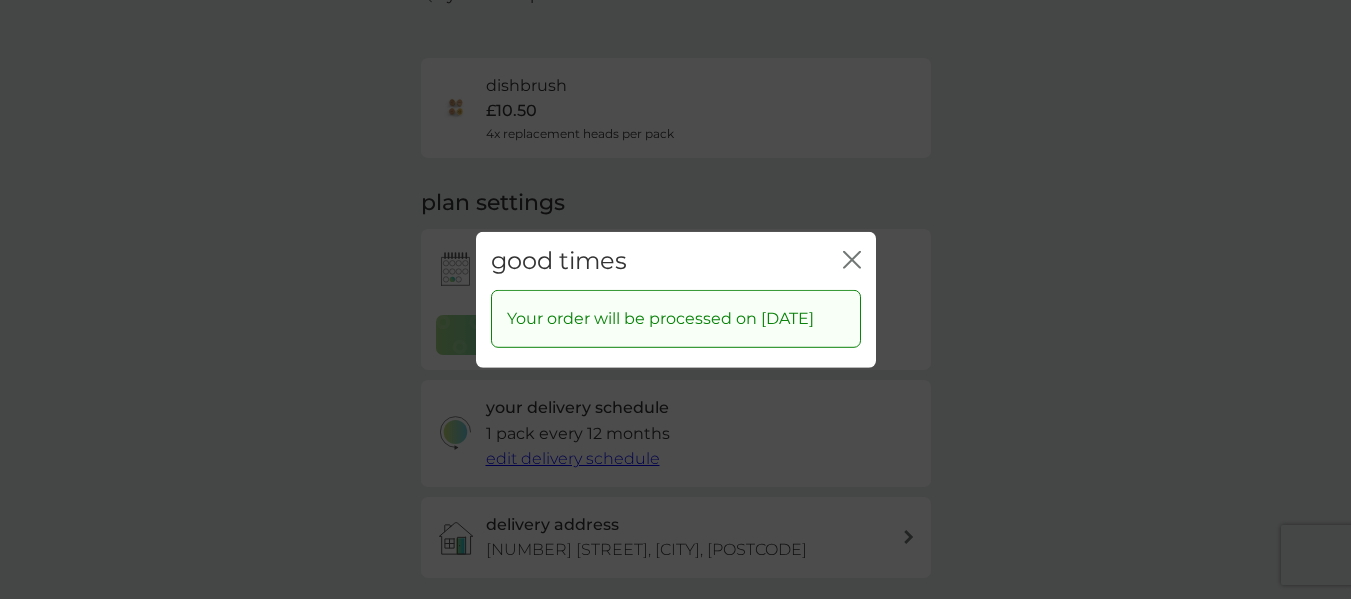 click on "close" 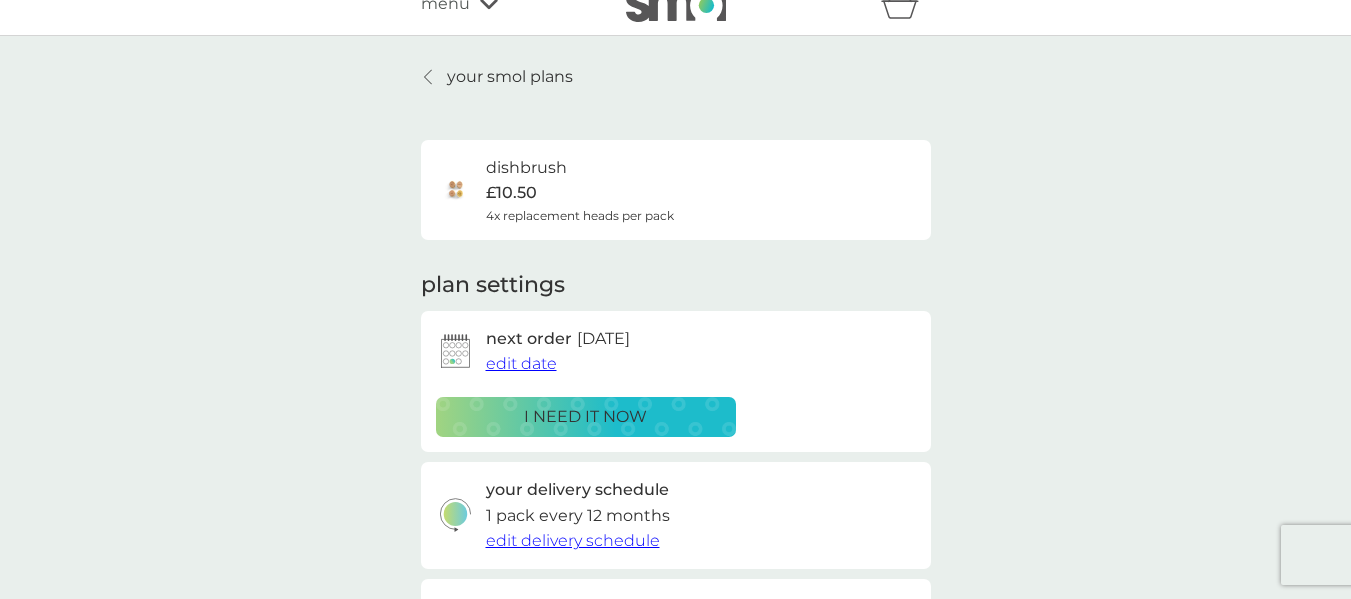 scroll, scrollTop: 0, scrollLeft: 0, axis: both 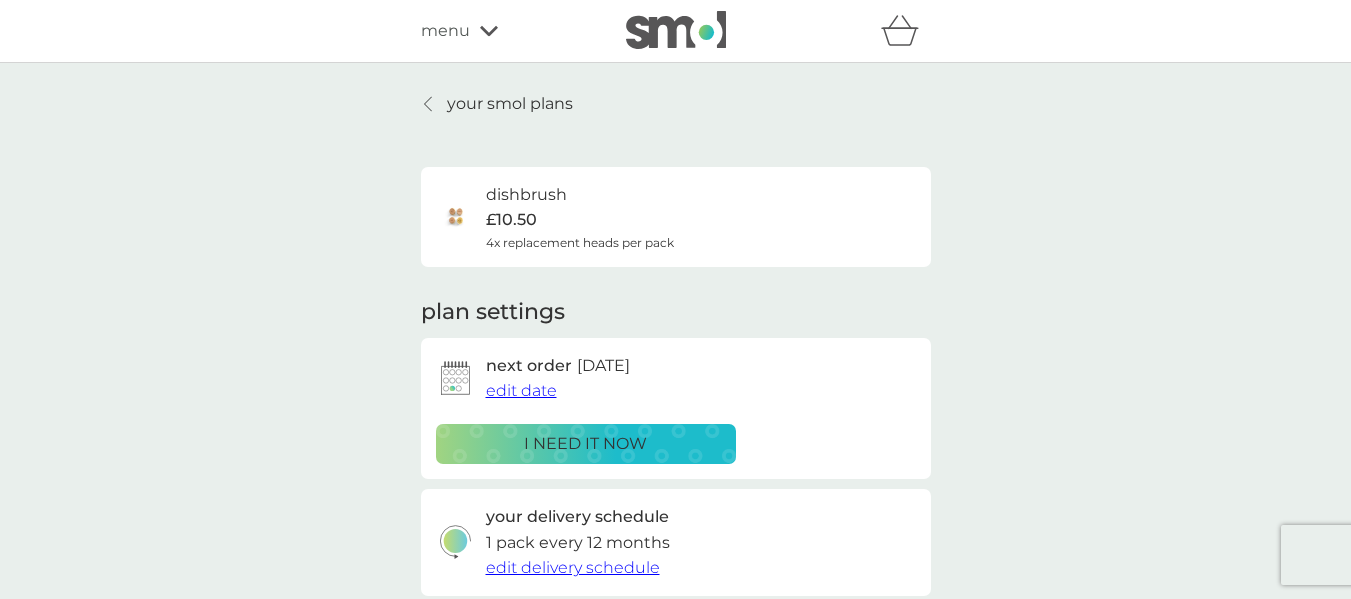 click on "your smol plans" at bounding box center (510, 104) 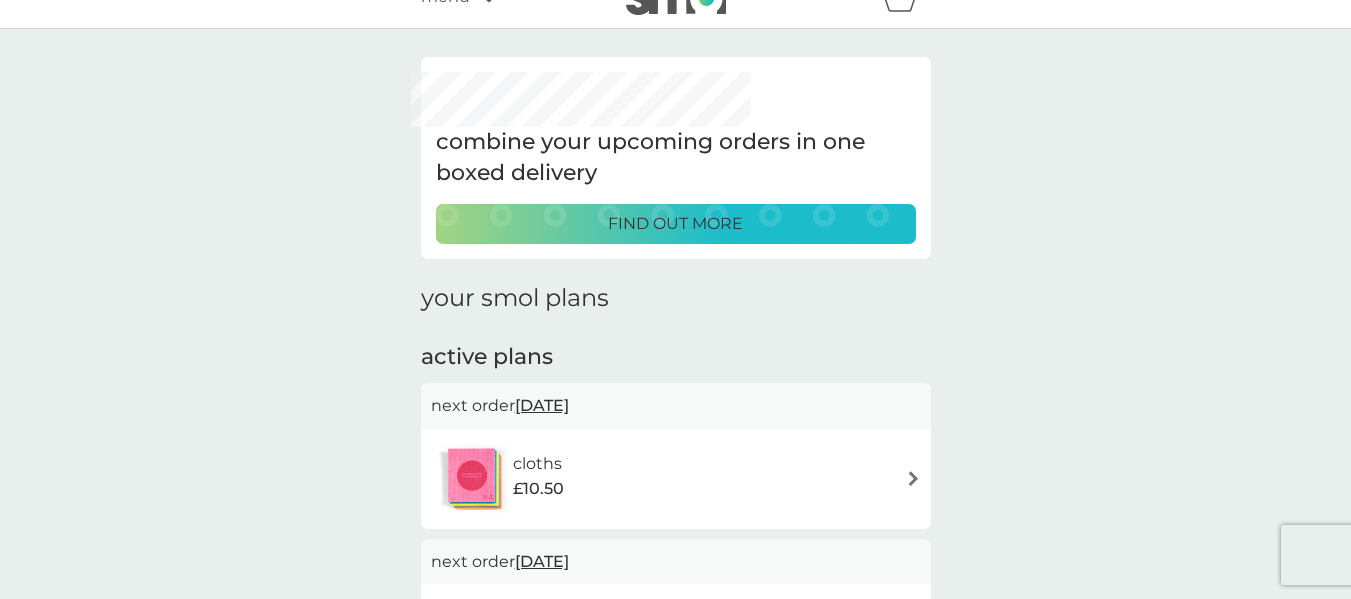 scroll, scrollTop: 0, scrollLeft: 0, axis: both 